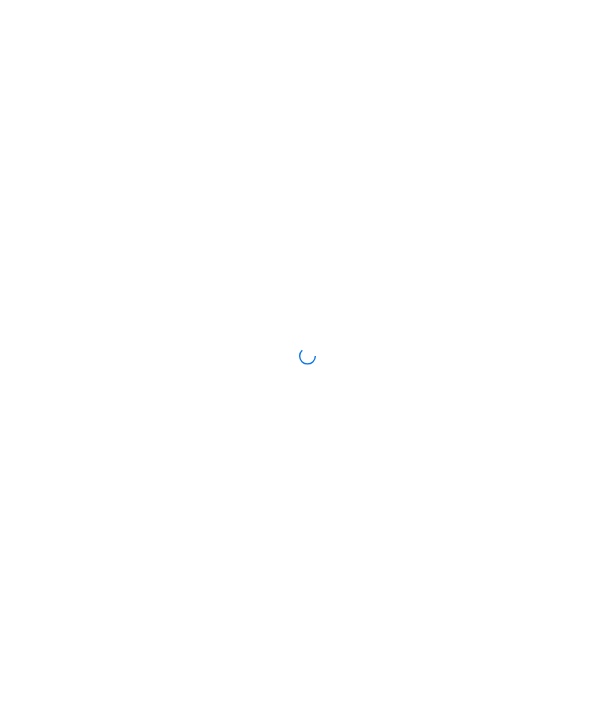 scroll, scrollTop: 0, scrollLeft: 0, axis: both 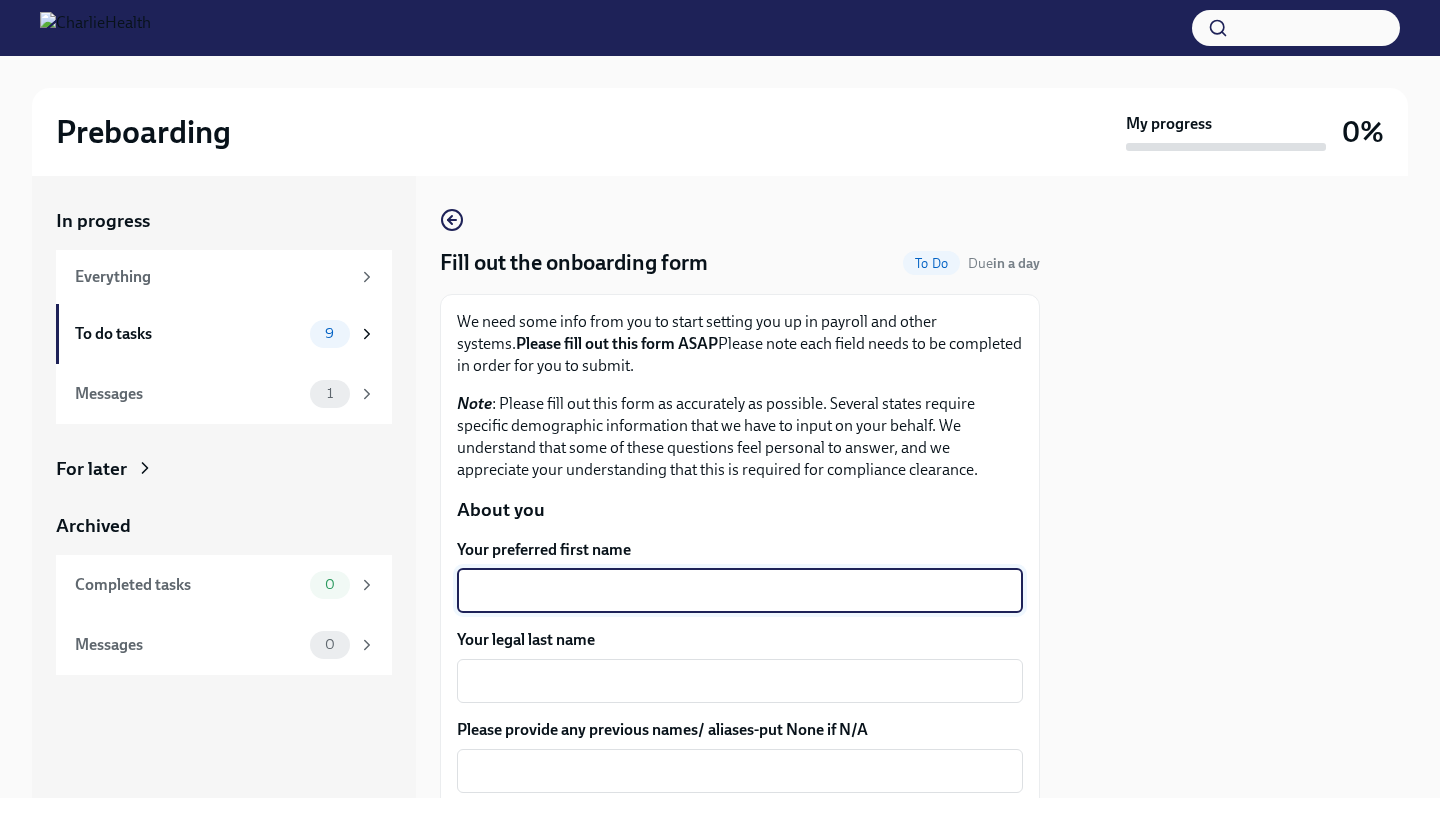 click on "Your preferred first name" at bounding box center [740, 591] 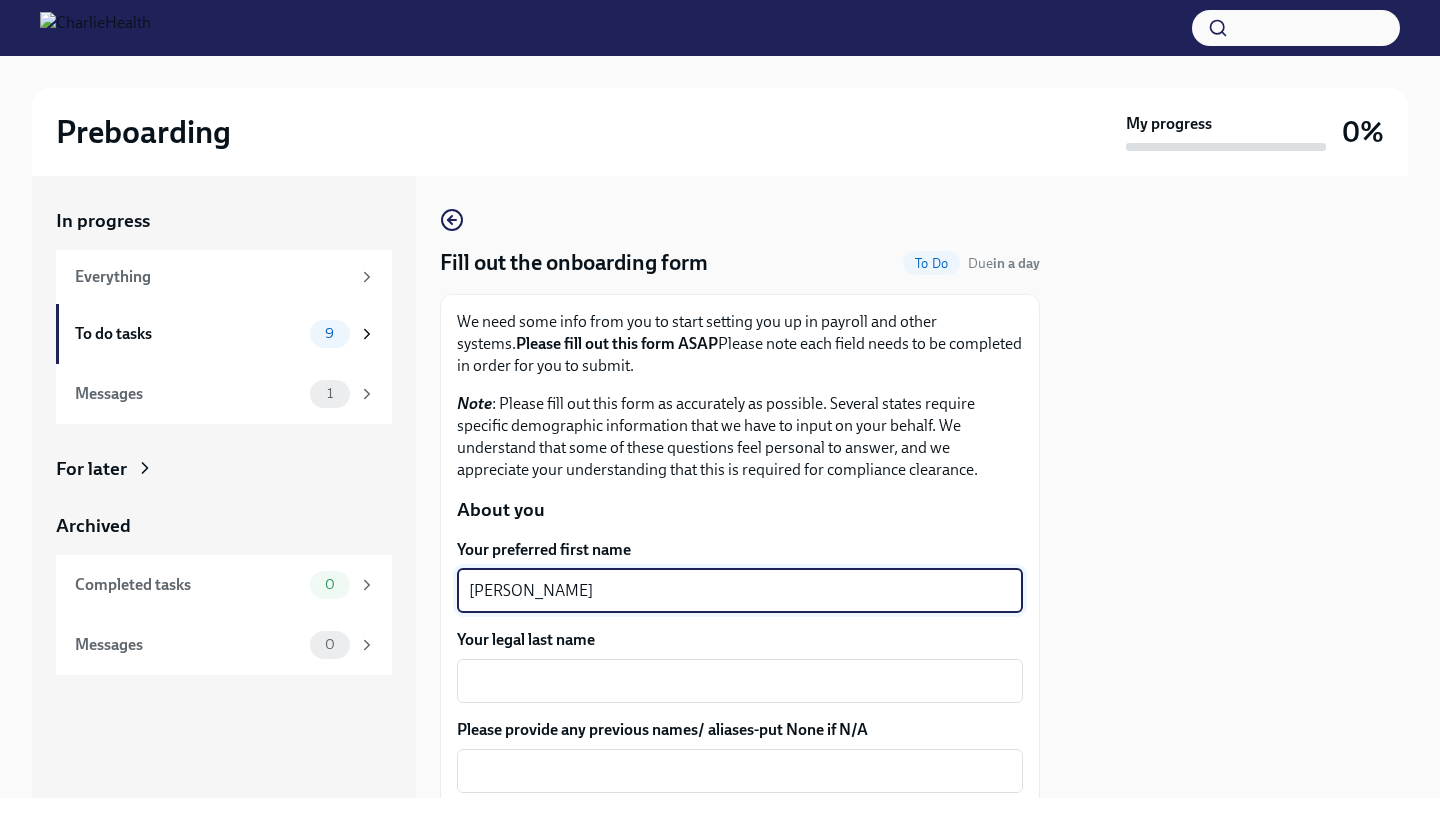 type on "[PERSON_NAME]" 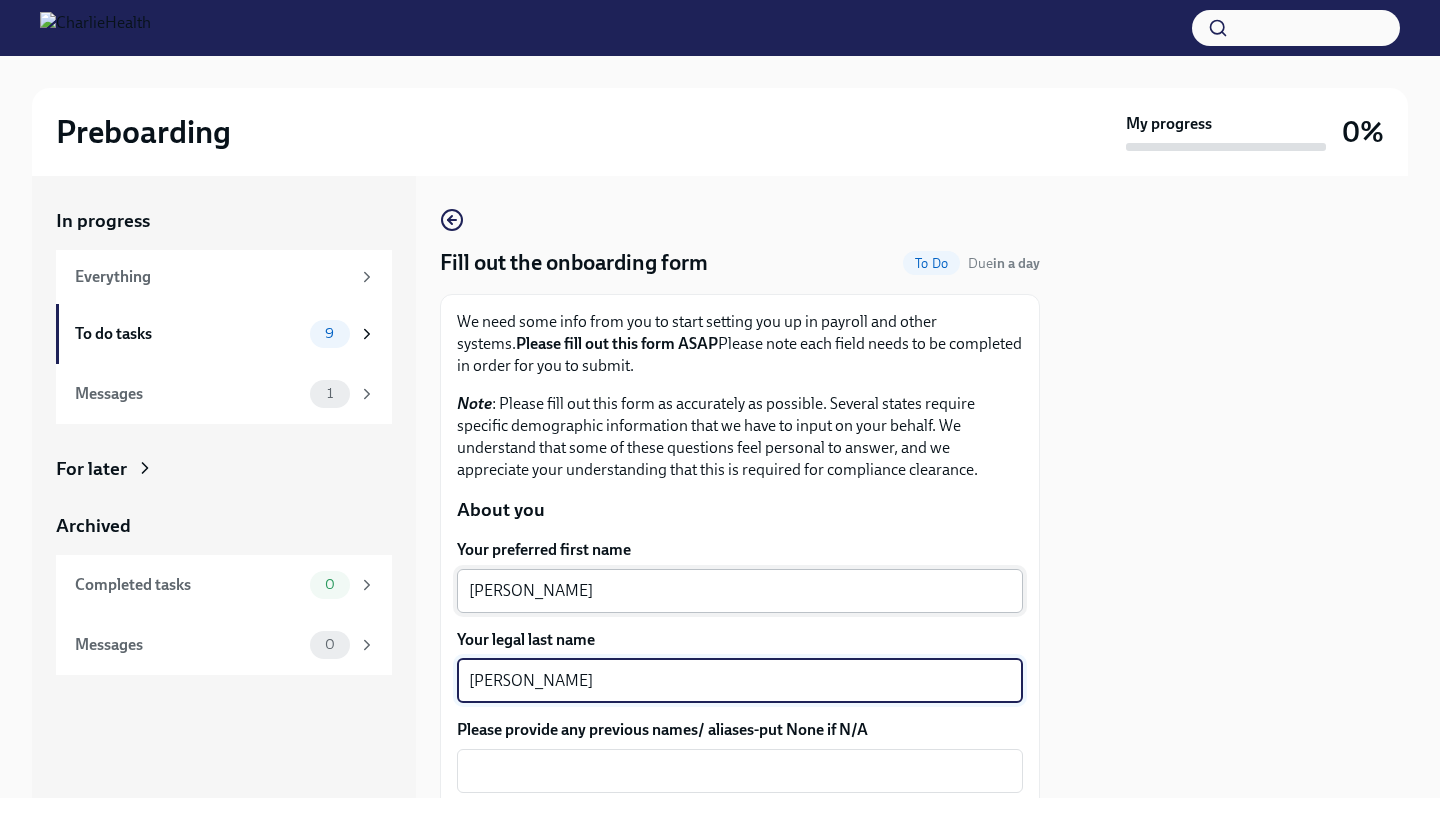 type on "[PERSON_NAME]" 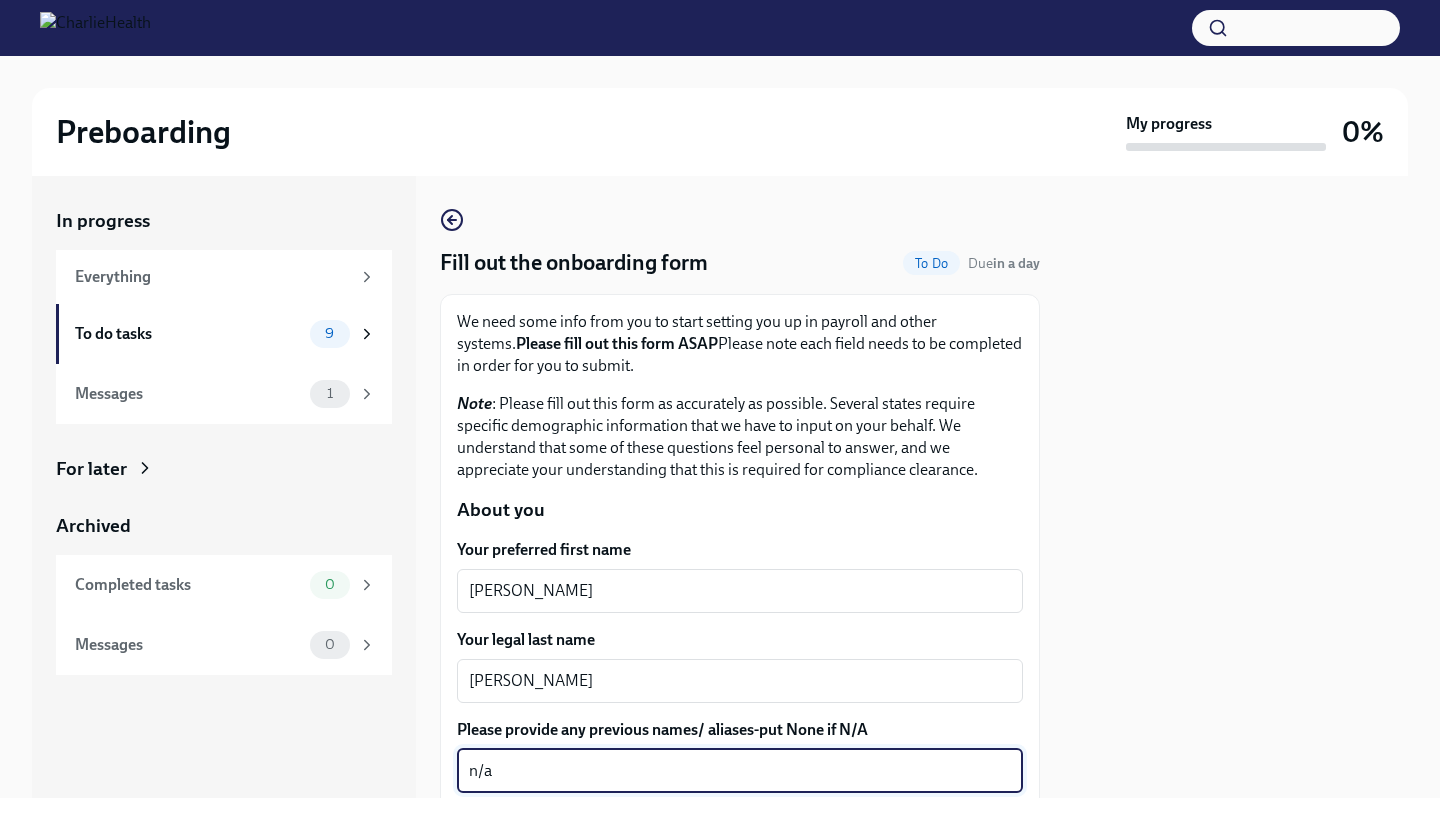 type on "n/a" 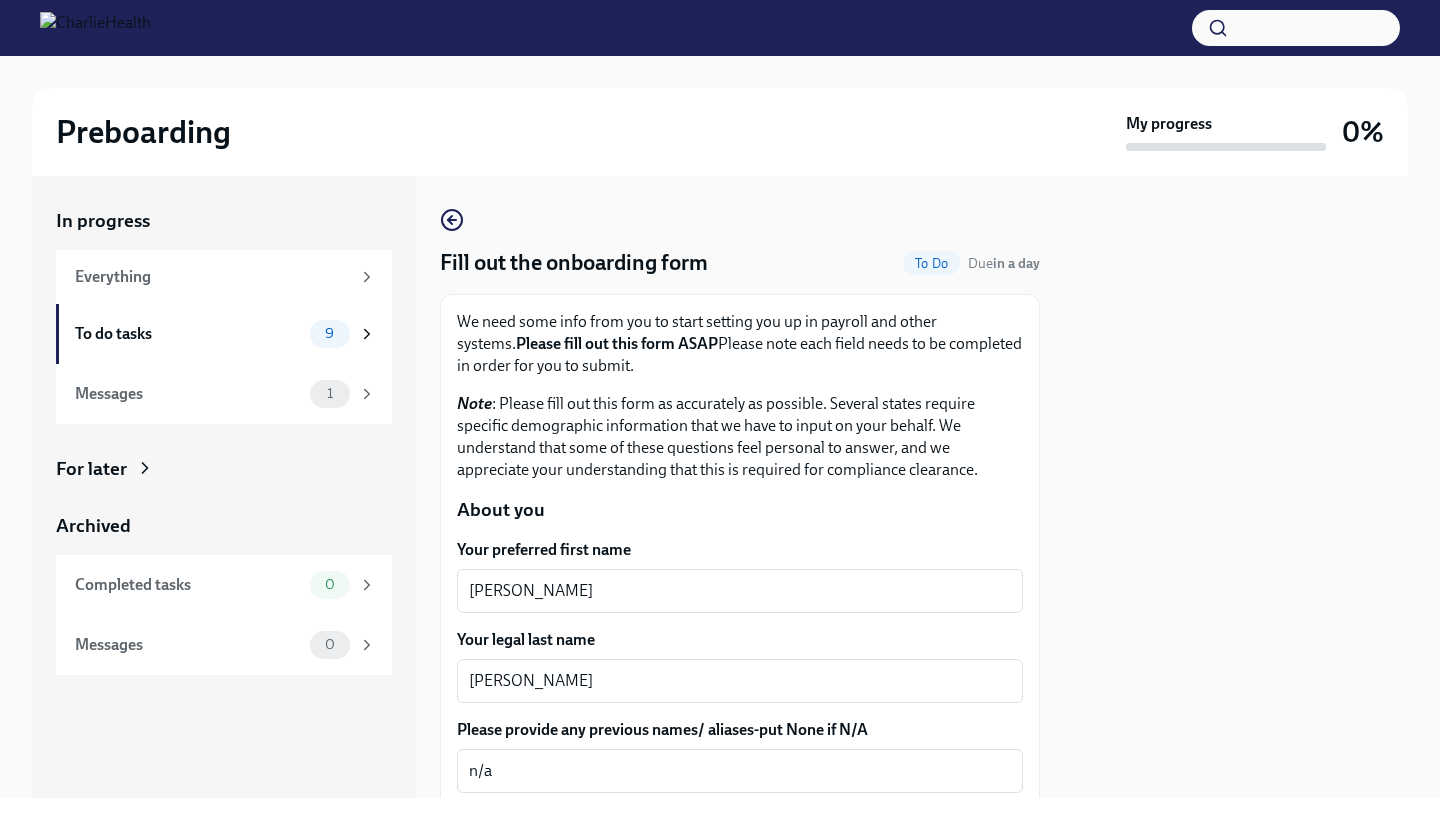 click at bounding box center (1236, 487) 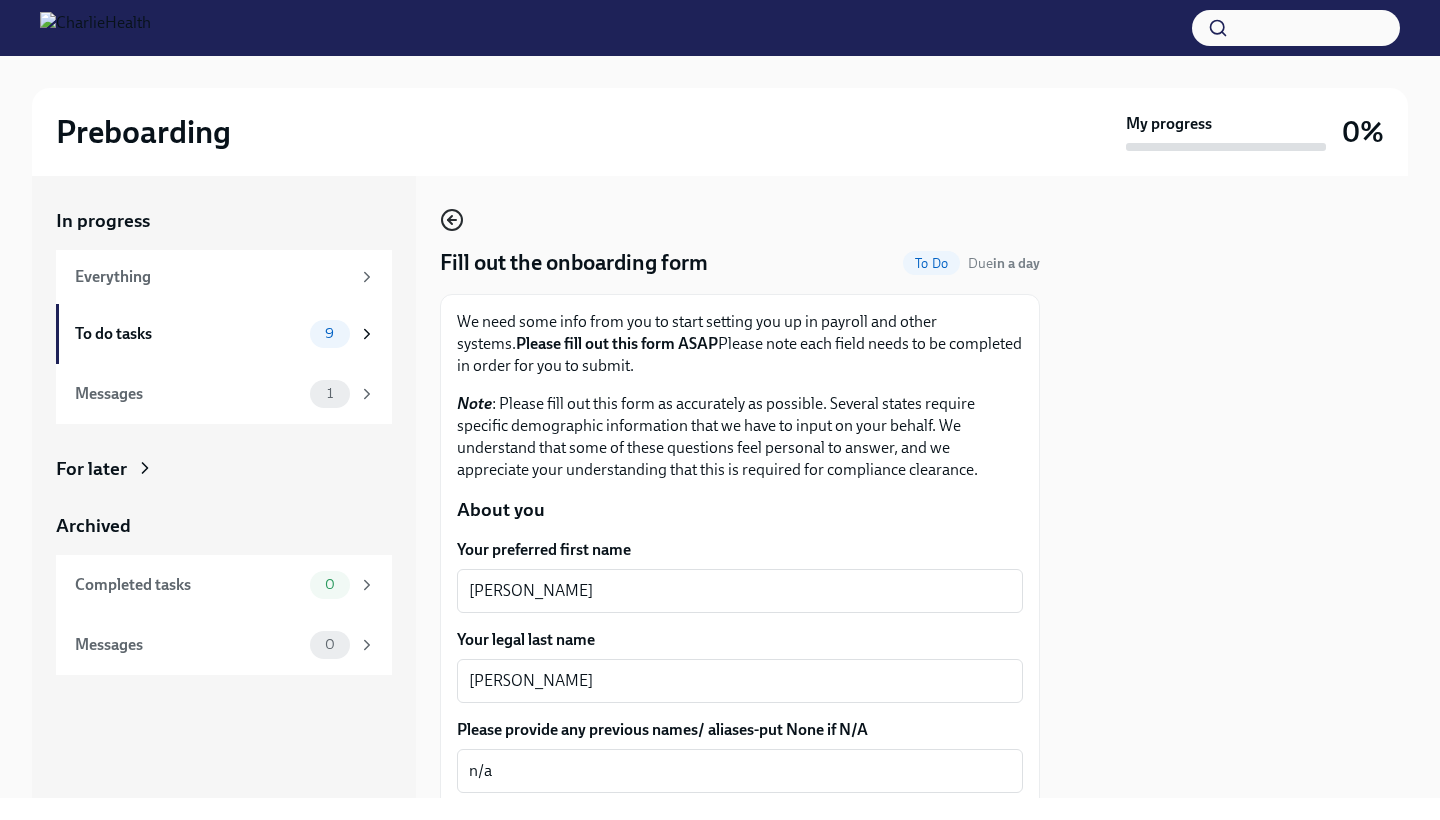 click 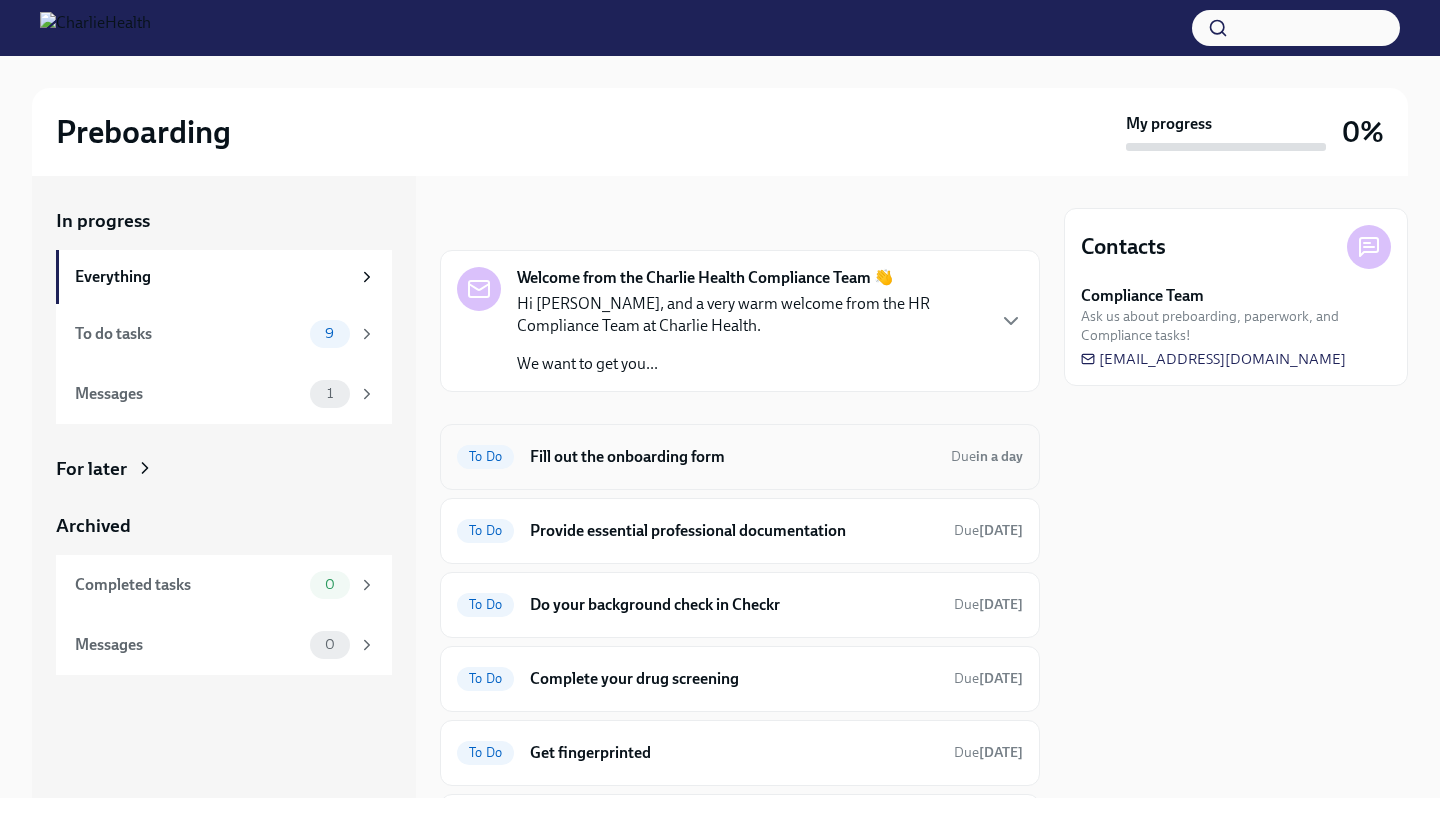 click on "To Do" at bounding box center (485, 456) 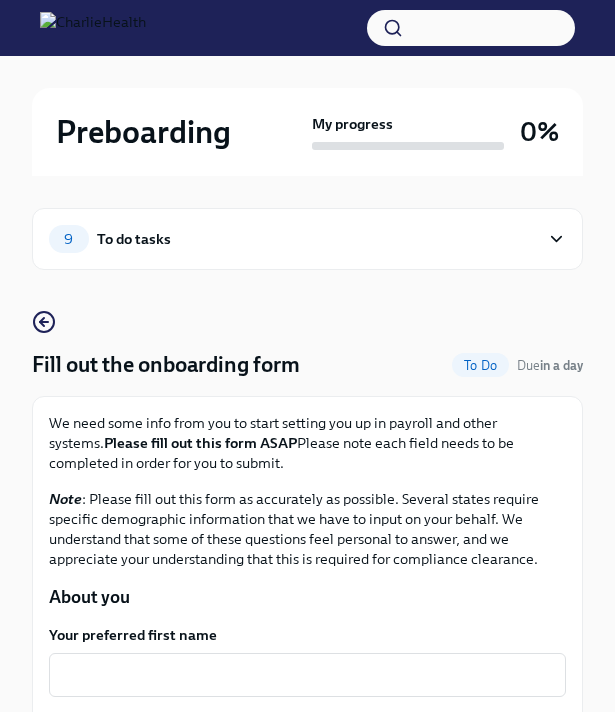 click on "Fill out the onboarding form To Do Due  in a day We need some info from you to start setting you up in payroll and other systems.  Please fill out this form ASAP  Please note each field needs to be completed in order for you to submit.
Note : Please fill out this form as accurately as possible. Several states require specific demographic information that we have to input on your behalf. We understand that some of these questions feel personal to answer, and we appreciate your understanding that this is required for compliance clearance. About you Your preferred first name x ​ Your legal last name x ​ Please provide any previous names/ aliases-put None if N/A x ​ Street Address 1 ​ Street Address 2 ​ Postal Code ​ City ​ State/Region ​ Country ​ Date of Birth (MM/DD/YYYY) x ​ Your Social Security Number x ​ Citizenship x ​ Race x ​ Ethnicity x ​ Gender [DEMOGRAPHIC_DATA] ​ Birth City and State x ​ Birth Country x ​ Height x ​ Weight x ​ Hair Color x ​ [MEDICAL_DATA] x ​ x ​ ​ ​" at bounding box center (307, 1426) 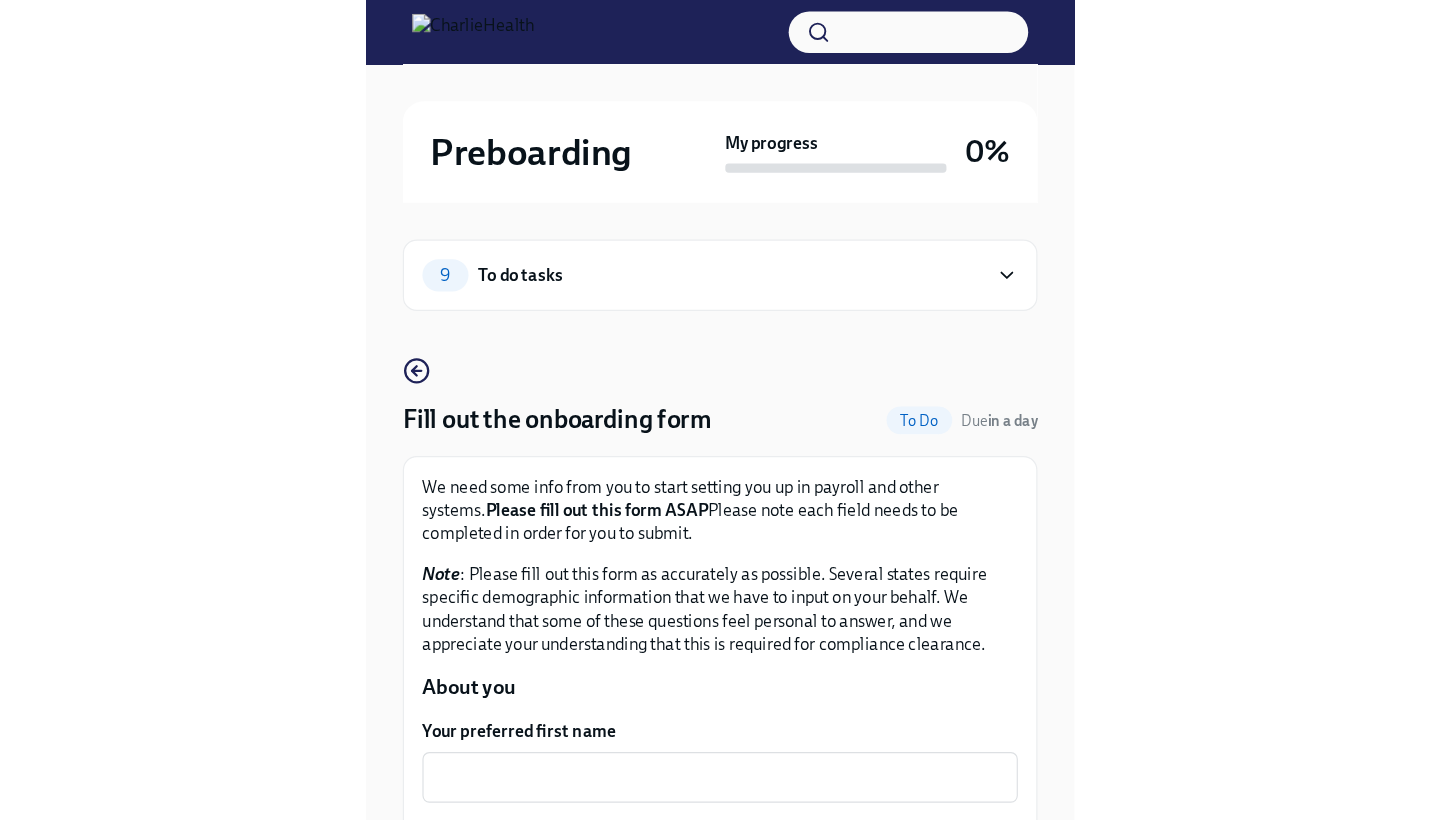 scroll, scrollTop: 0, scrollLeft: 0, axis: both 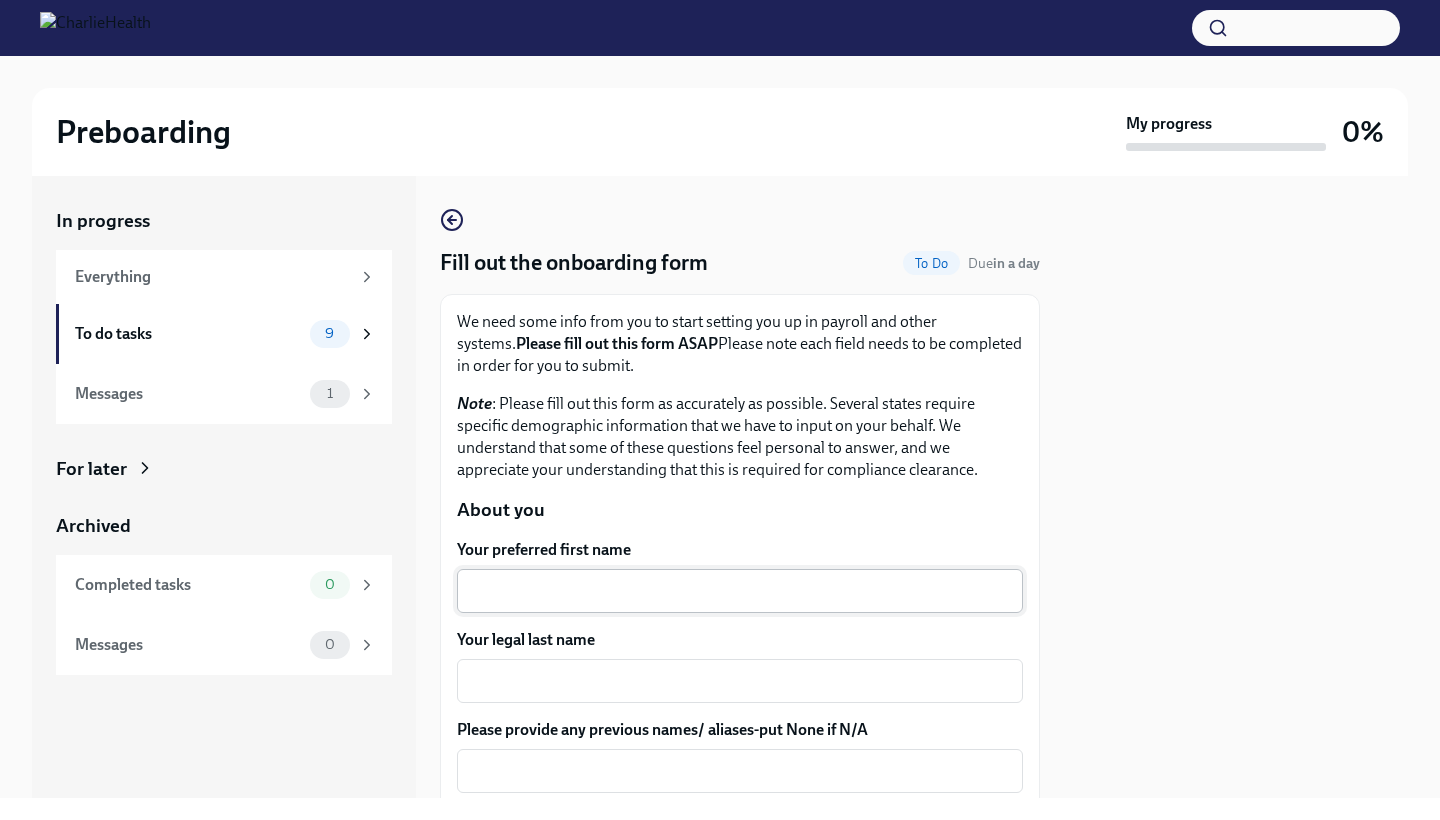 click on "Your preferred first name" at bounding box center (740, 591) 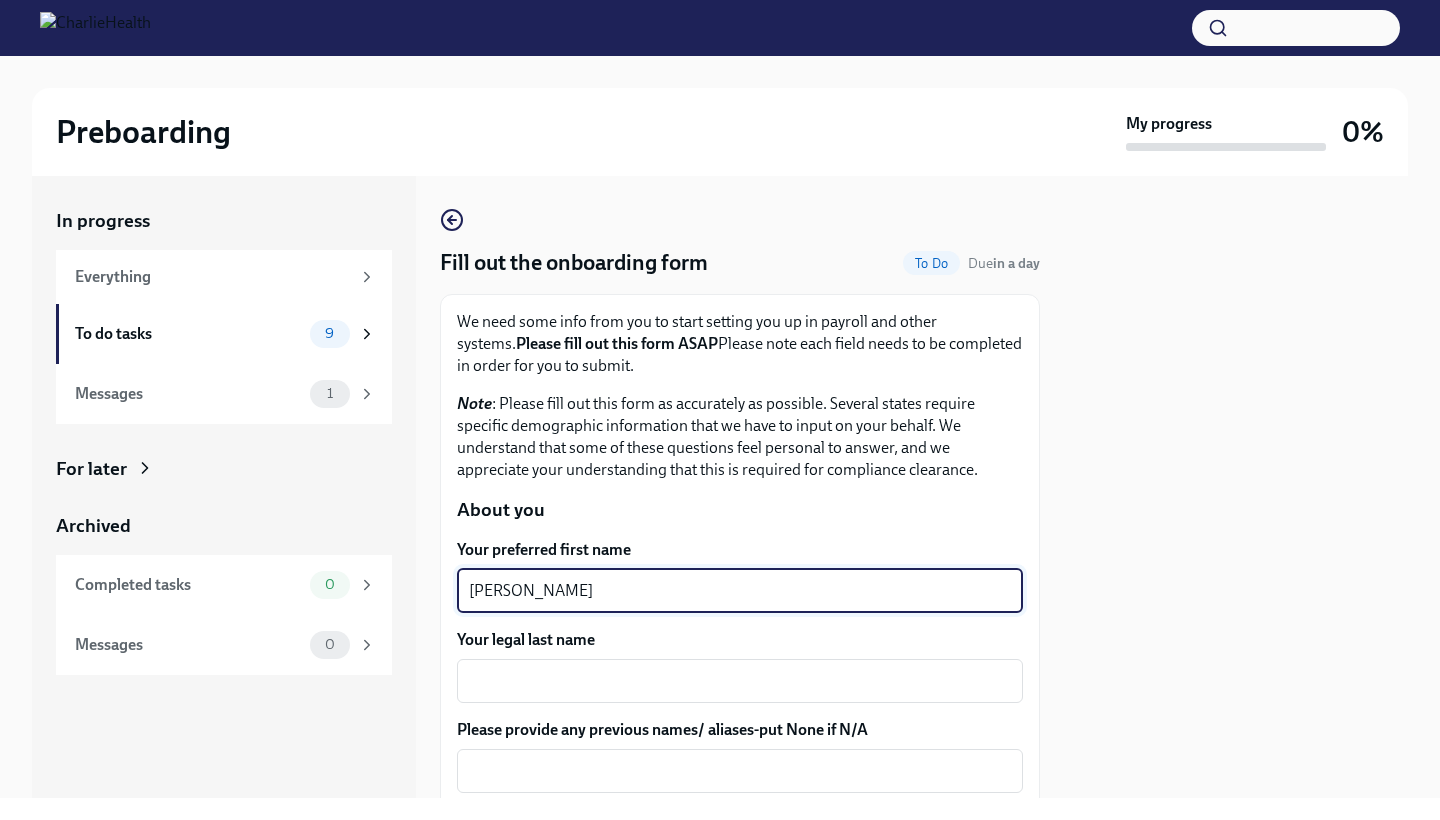 type on "[PERSON_NAME]" 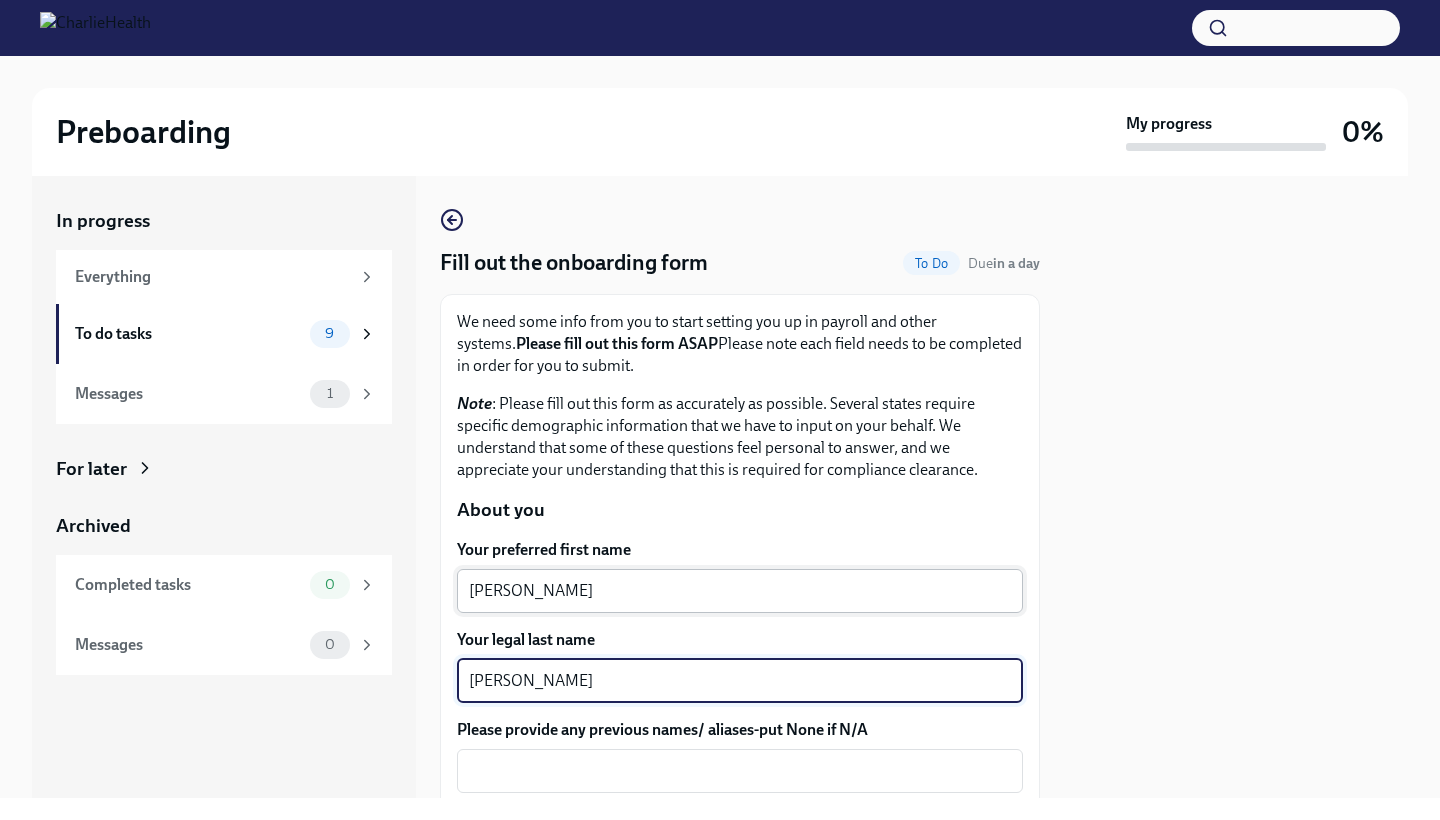 type on "[PERSON_NAME]" 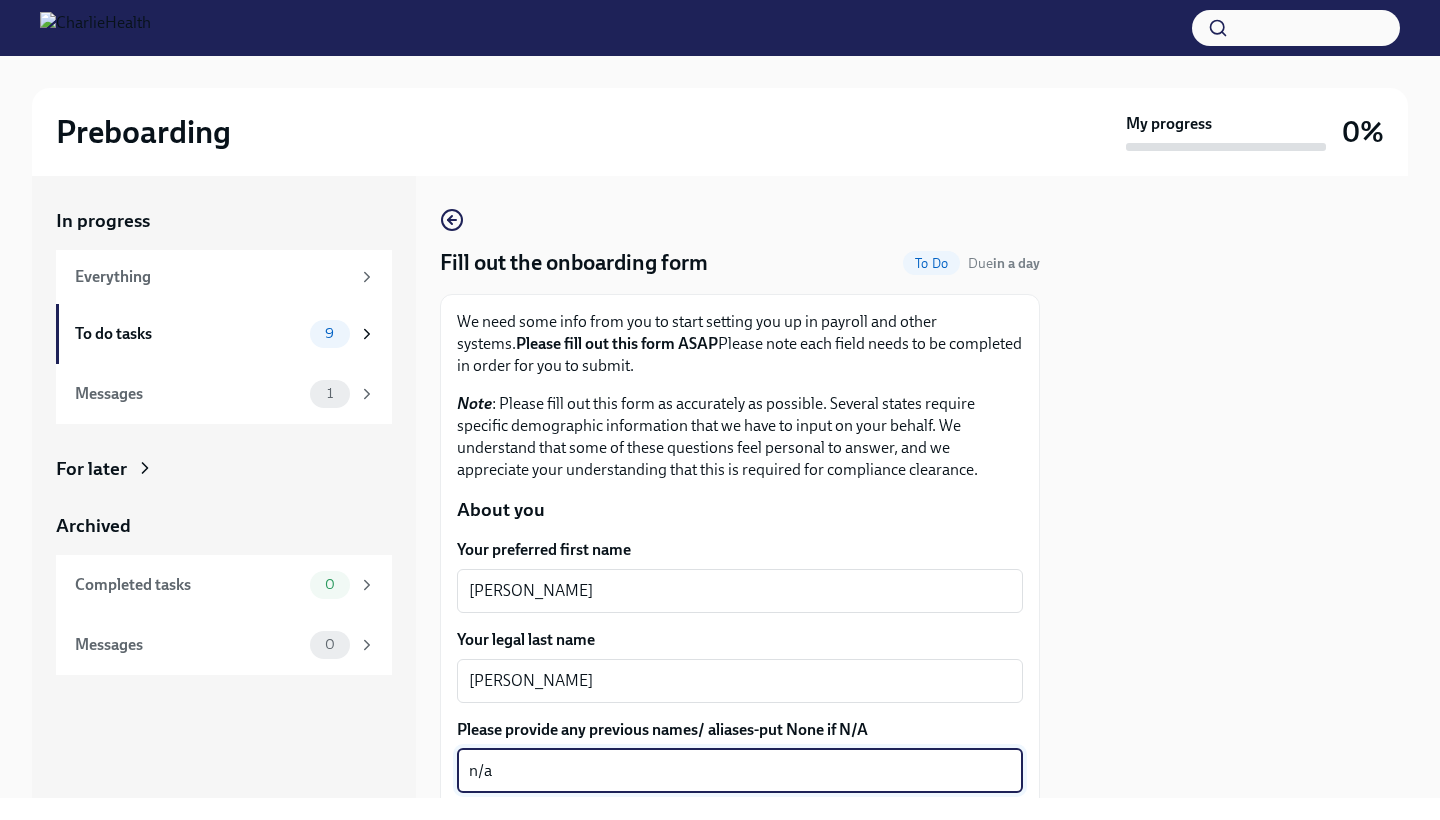 type on "n/a" 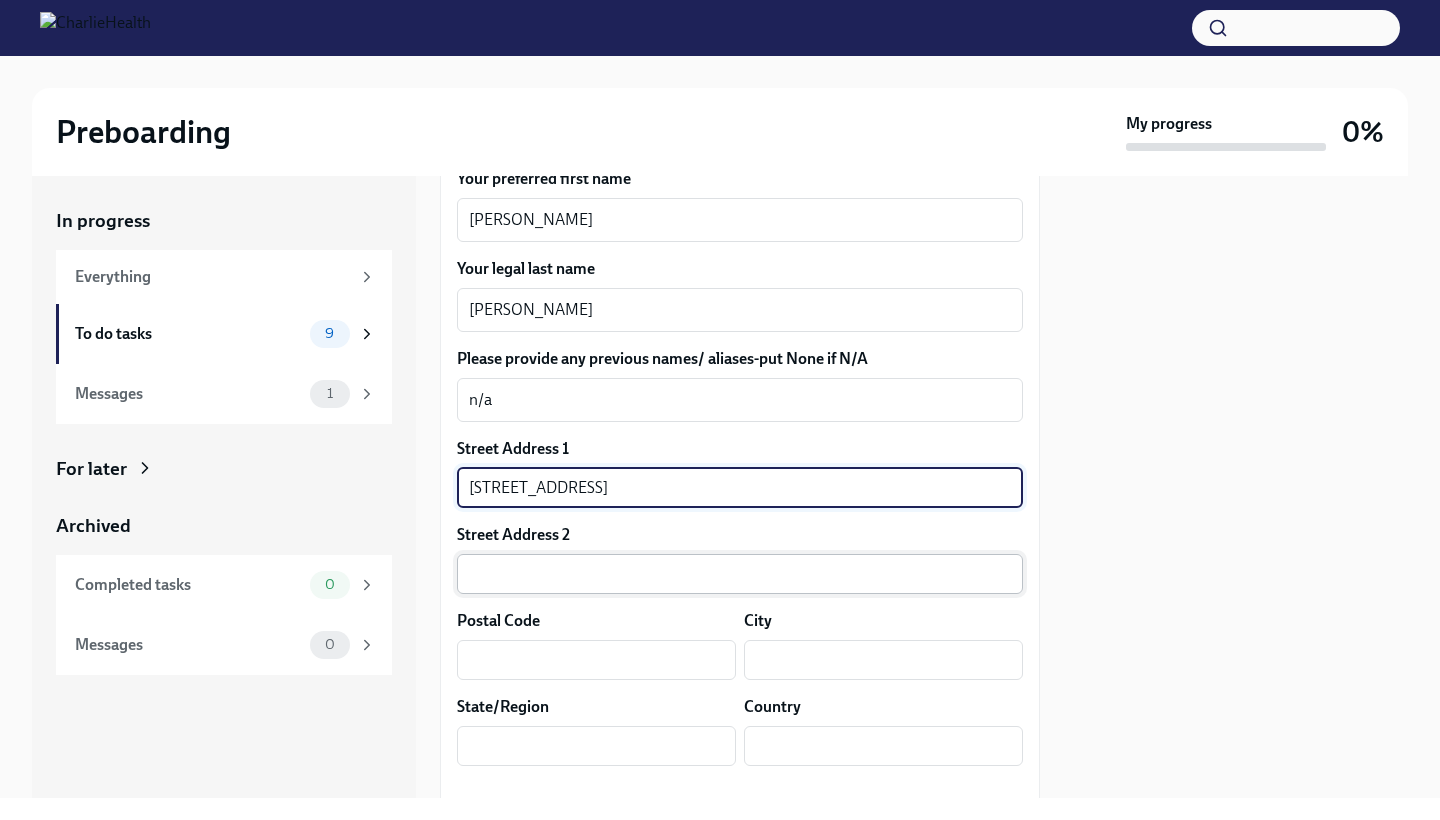 type on "[STREET_ADDRESS]" 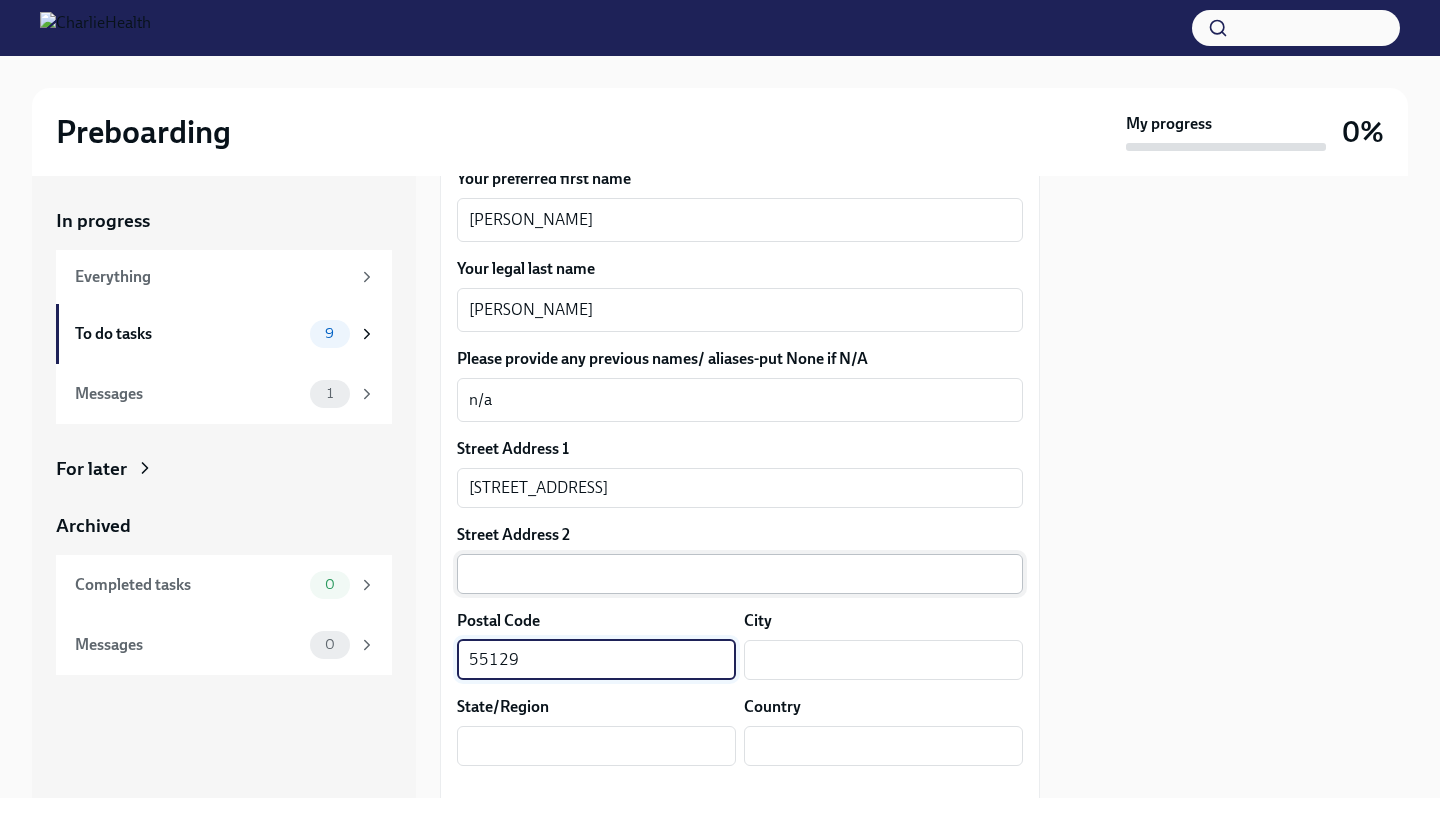 type on "55129" 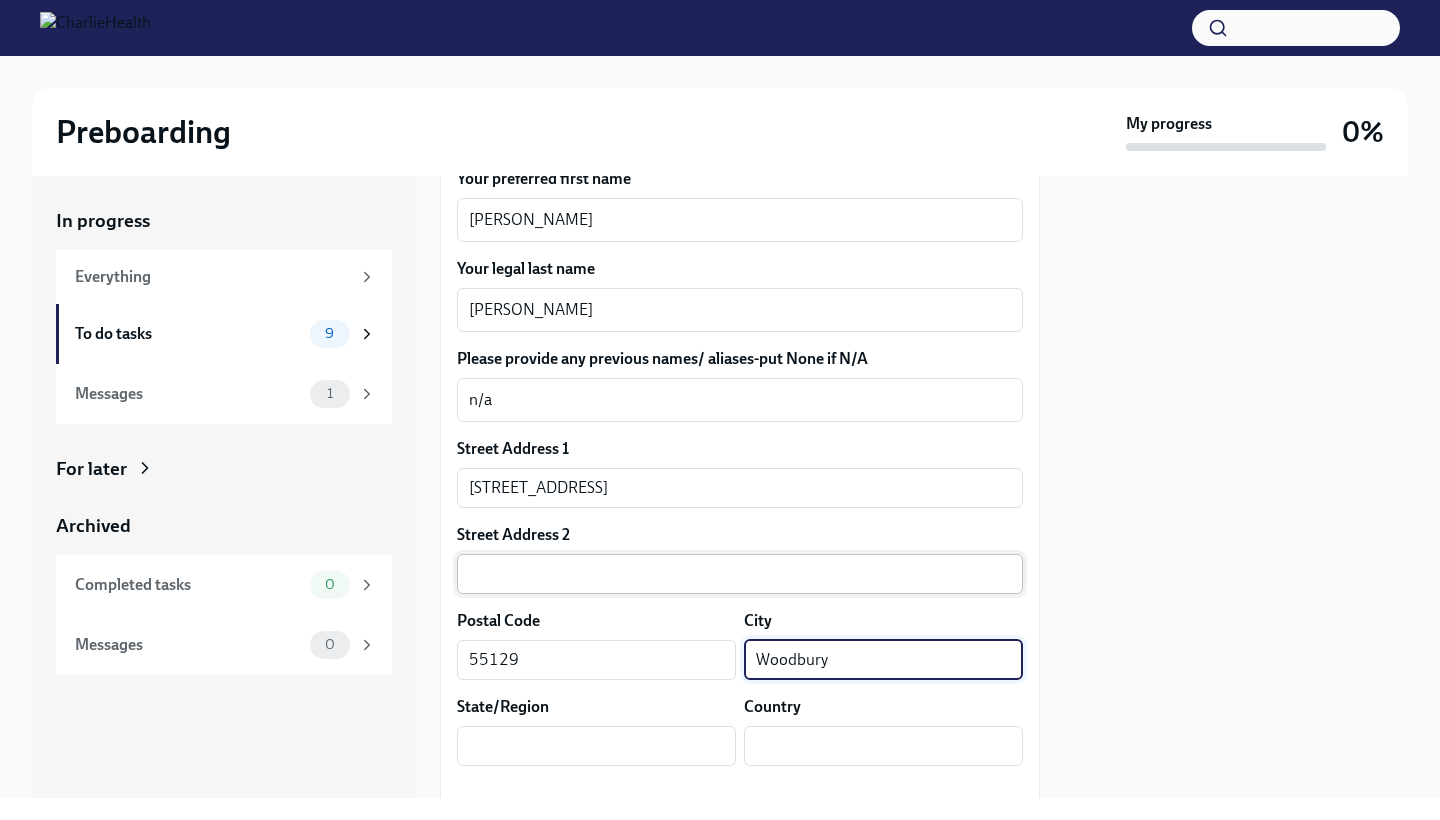 type on "Woodbury" 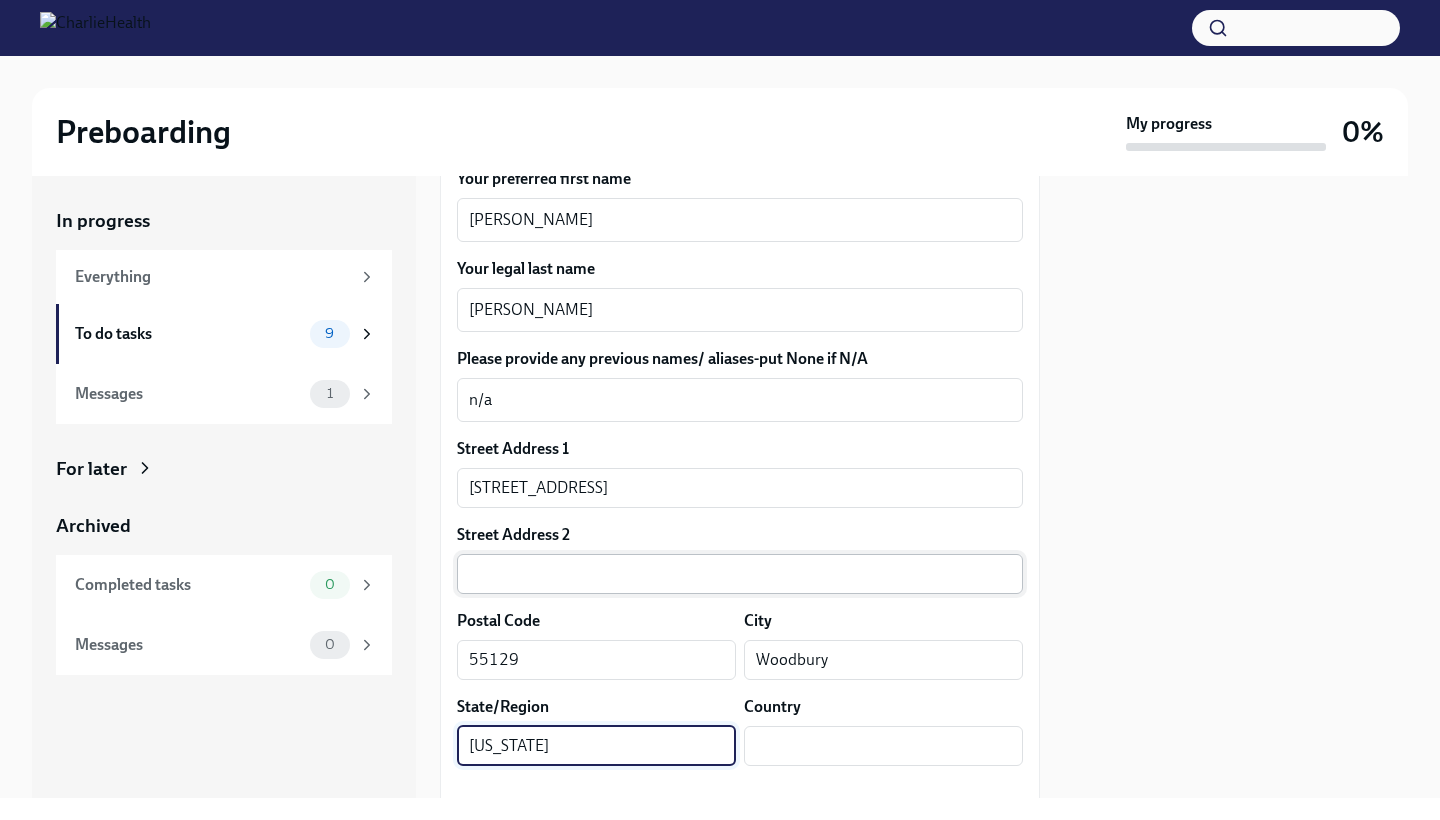 type on "[US_STATE]" 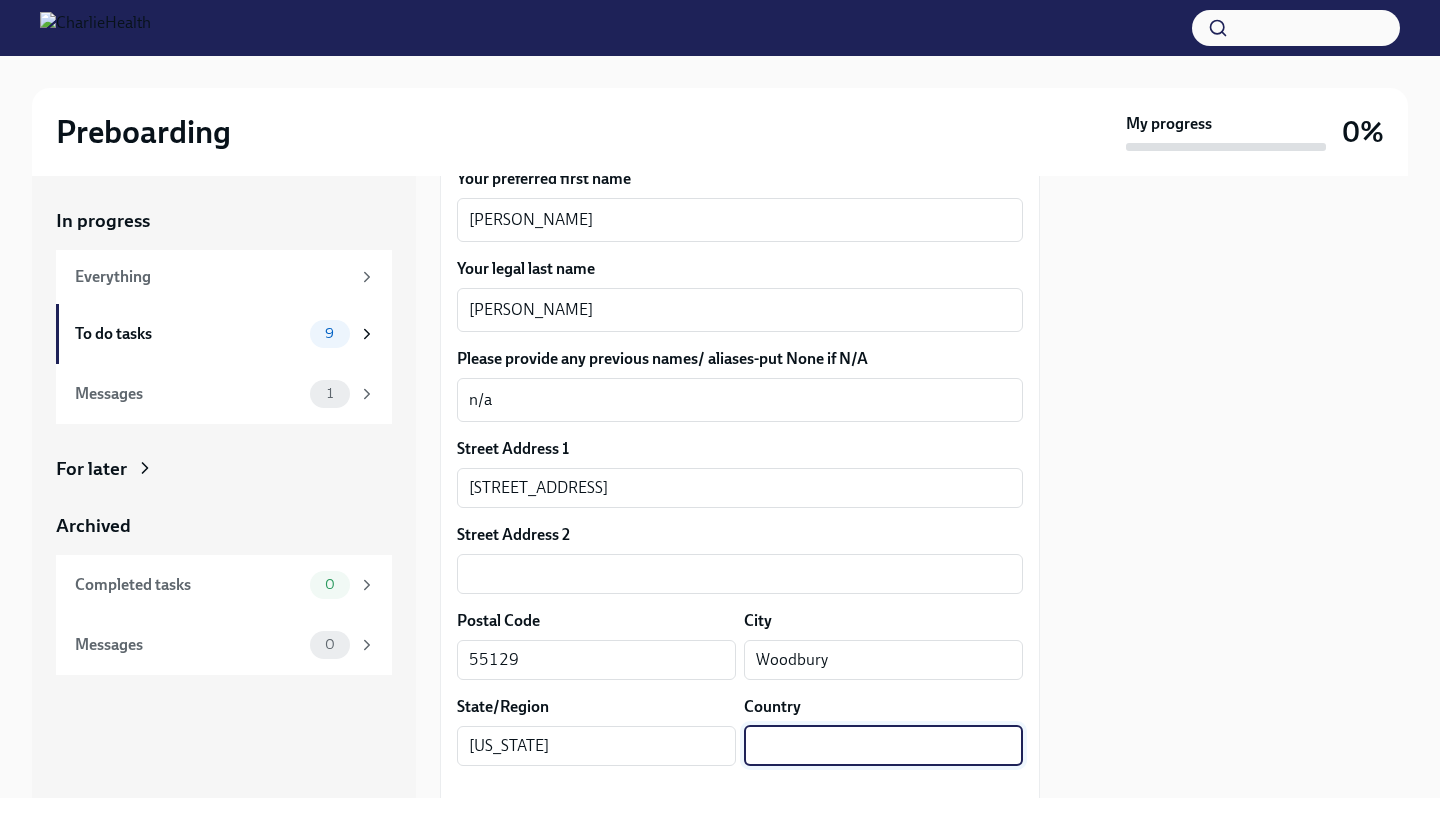 click at bounding box center (883, 746) 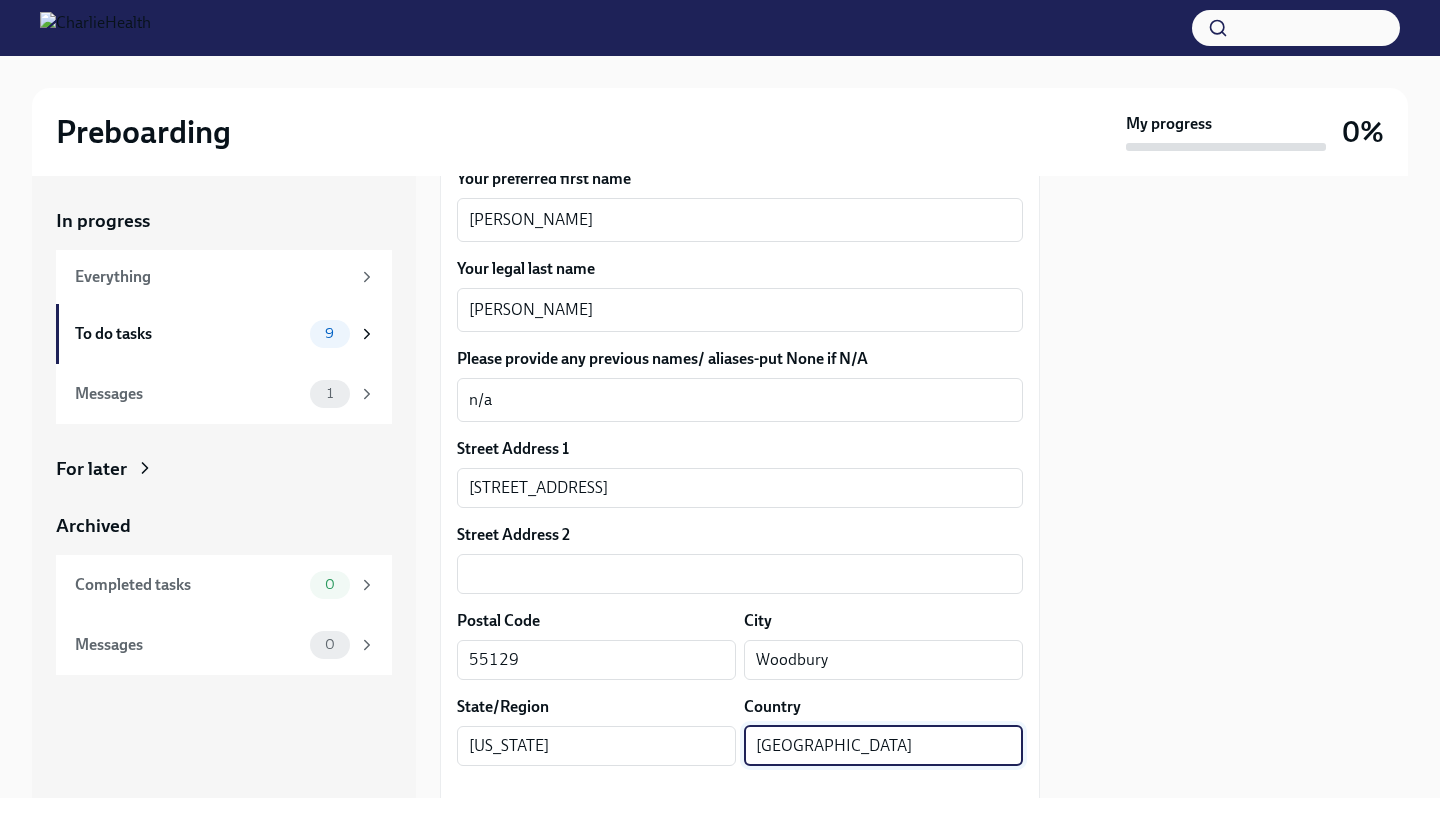 type on "[GEOGRAPHIC_DATA]" 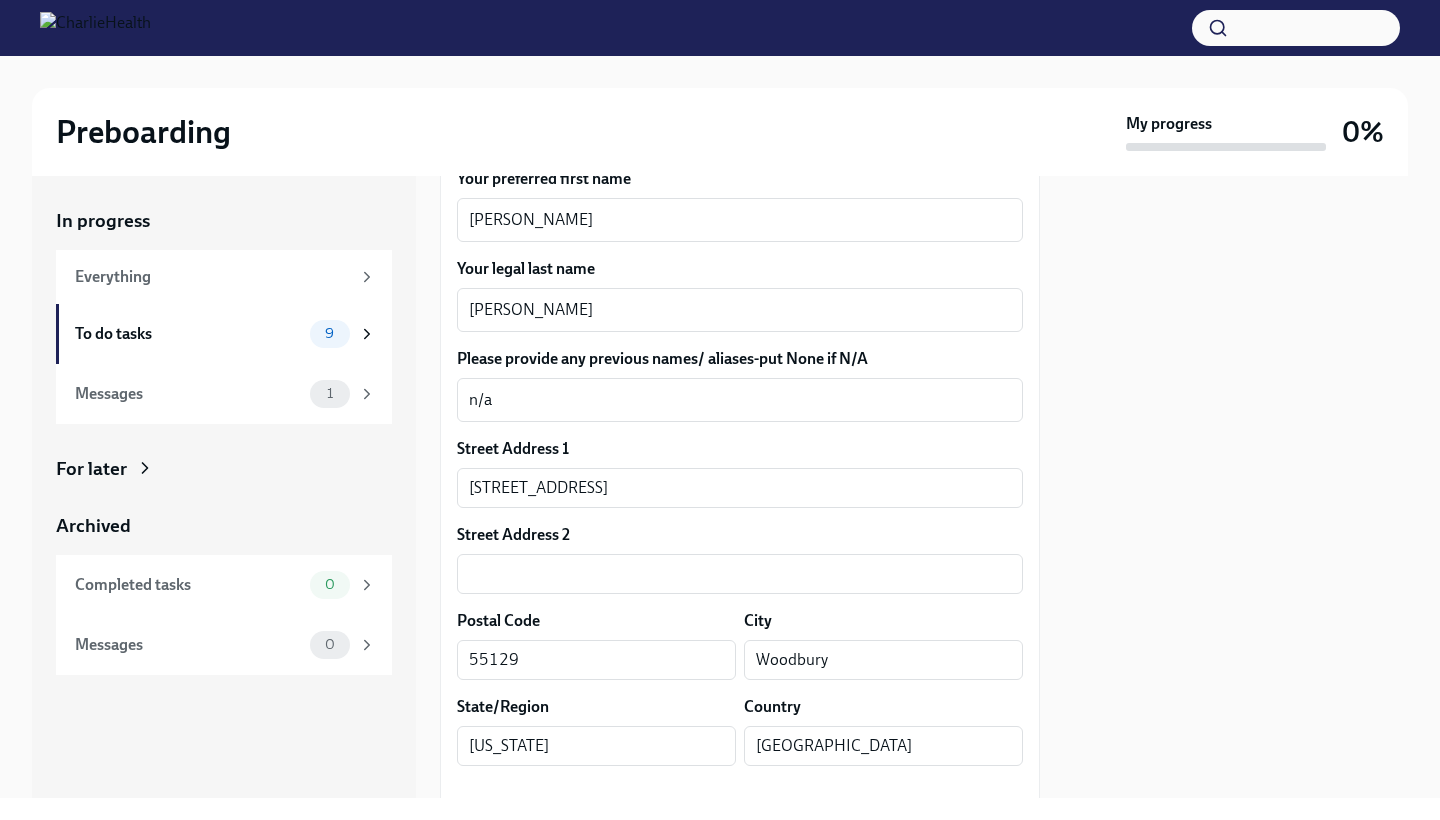 type 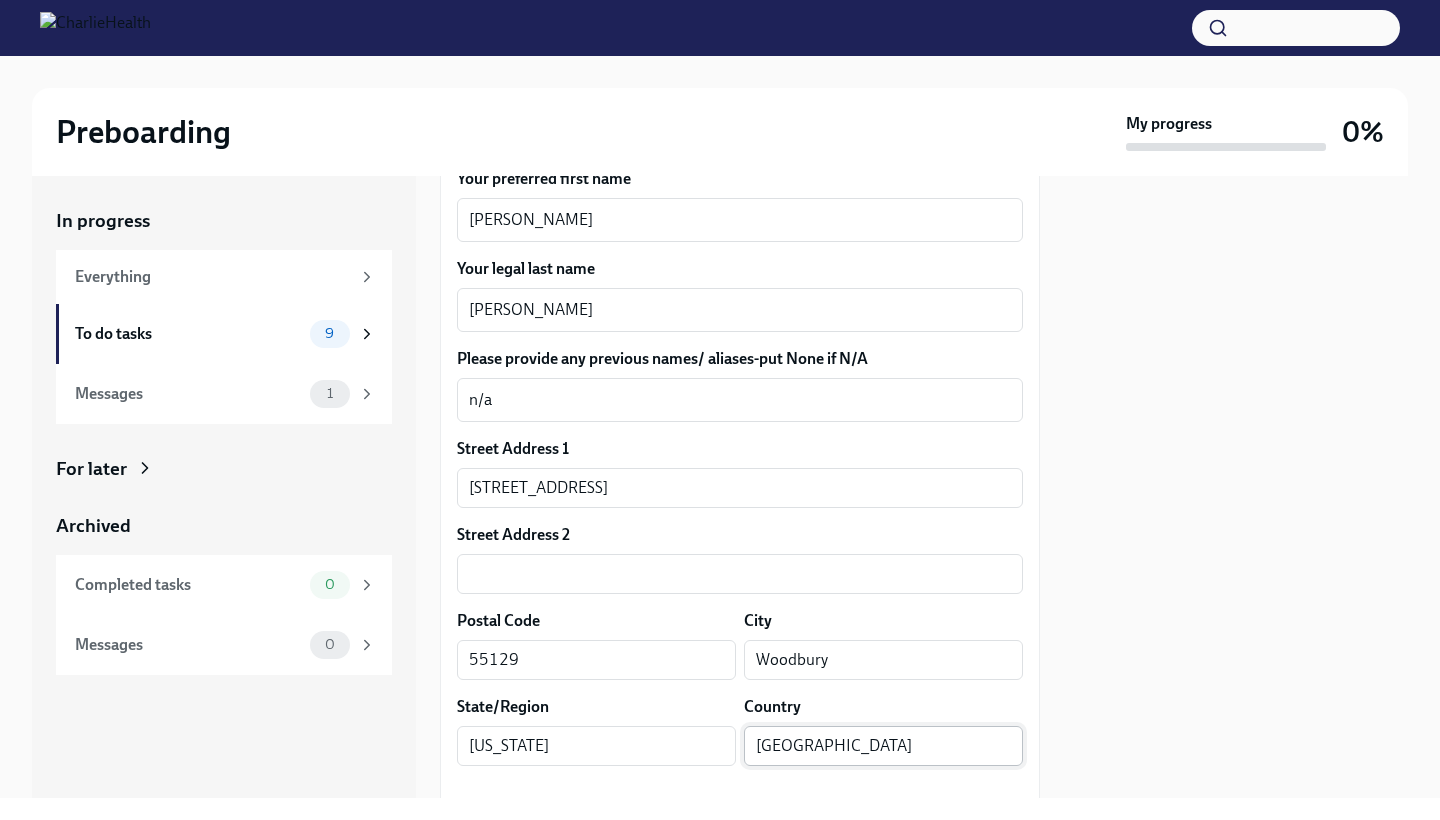 click on "[GEOGRAPHIC_DATA]" at bounding box center (883, 746) 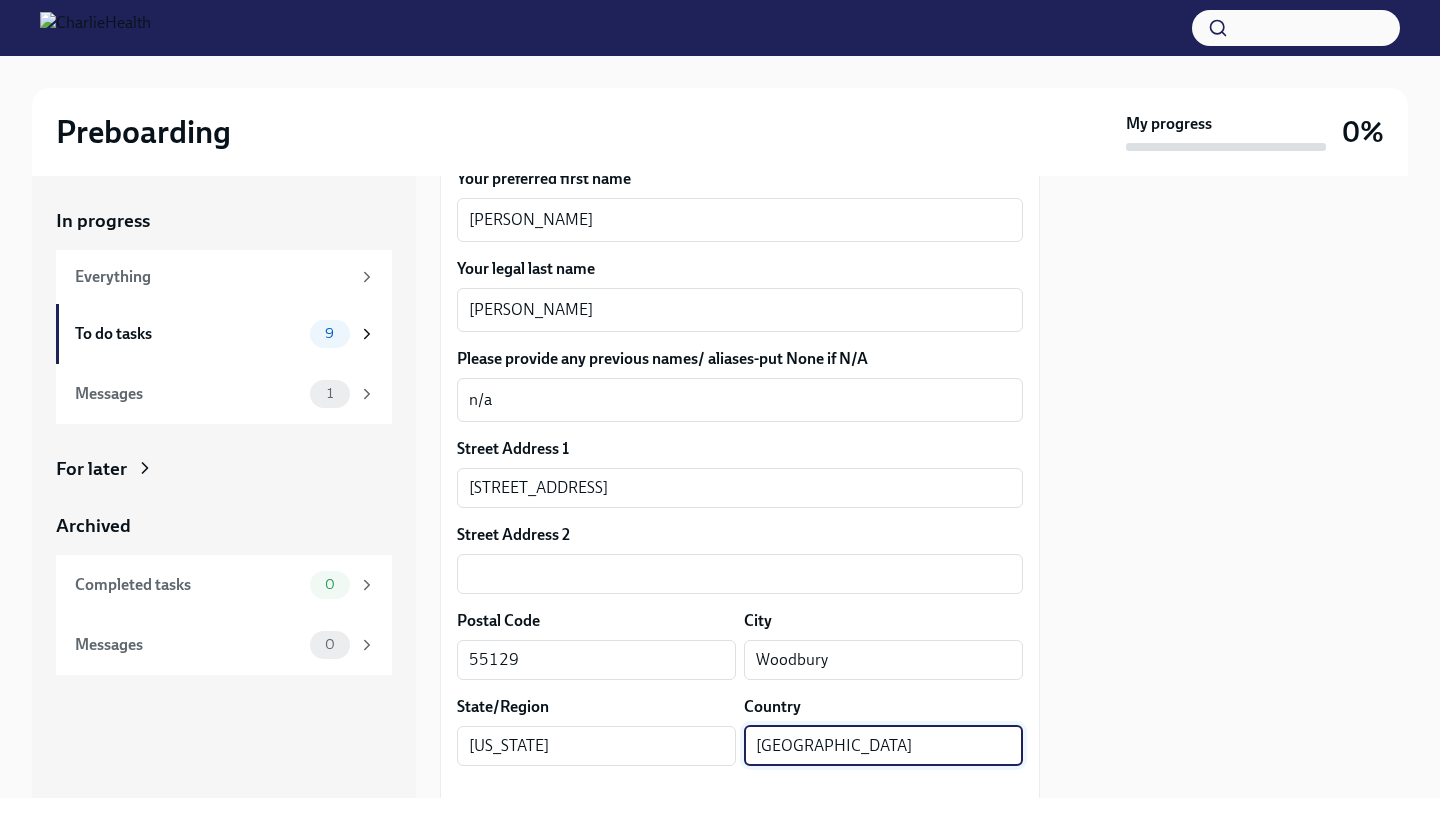scroll, scrollTop: 733, scrollLeft: 0, axis: vertical 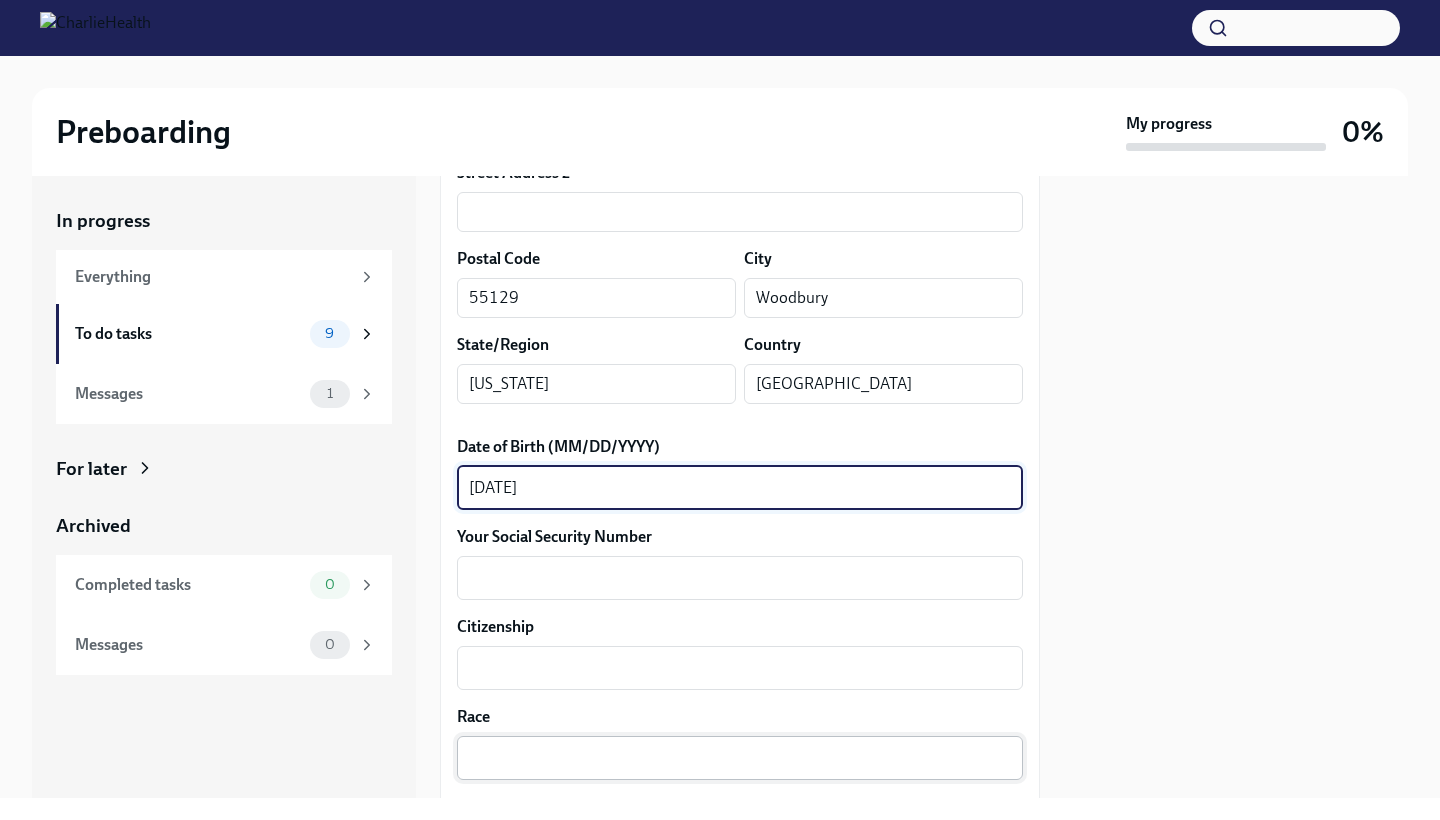 type on "[DATE]" 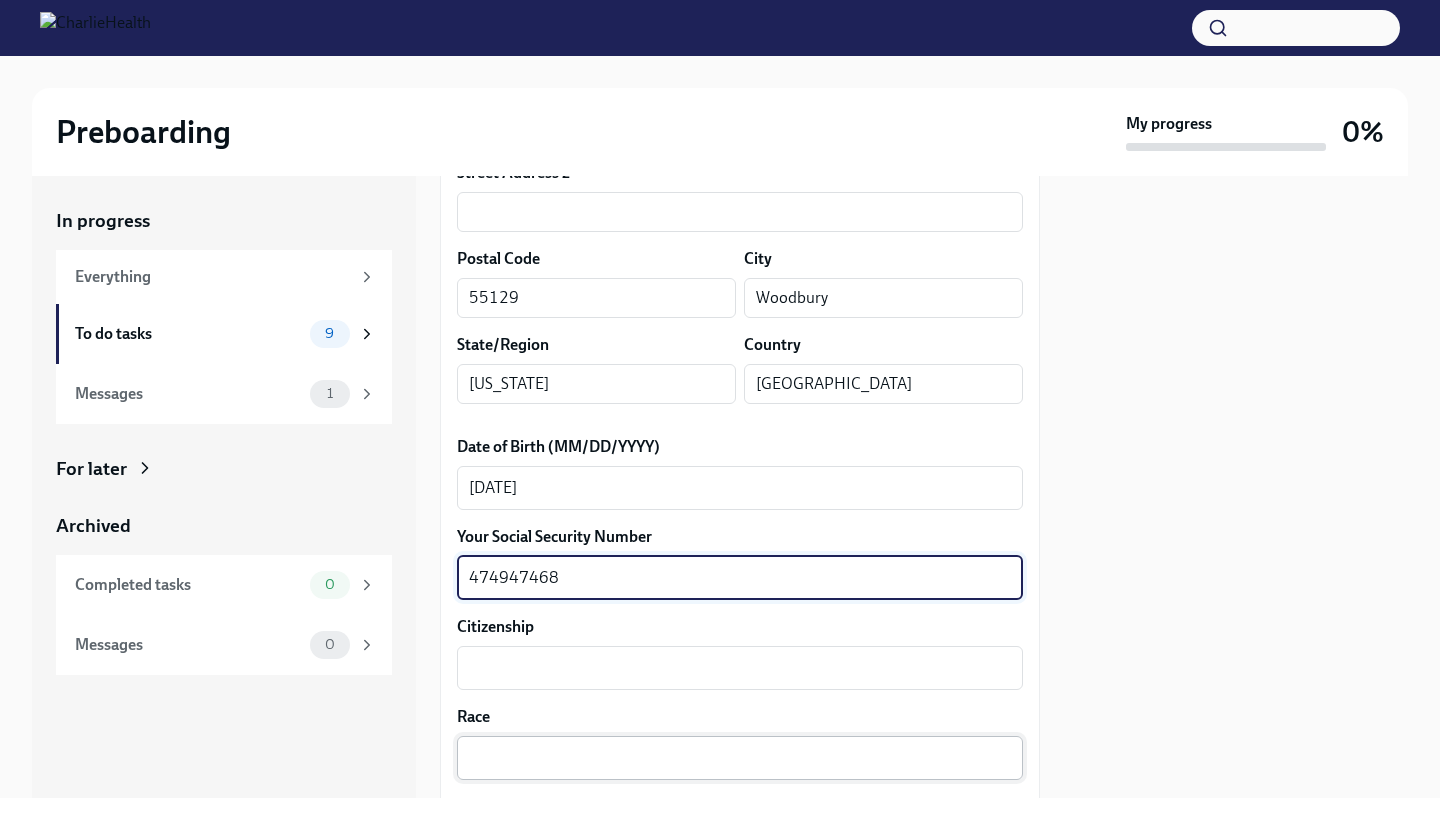 type on "474947468" 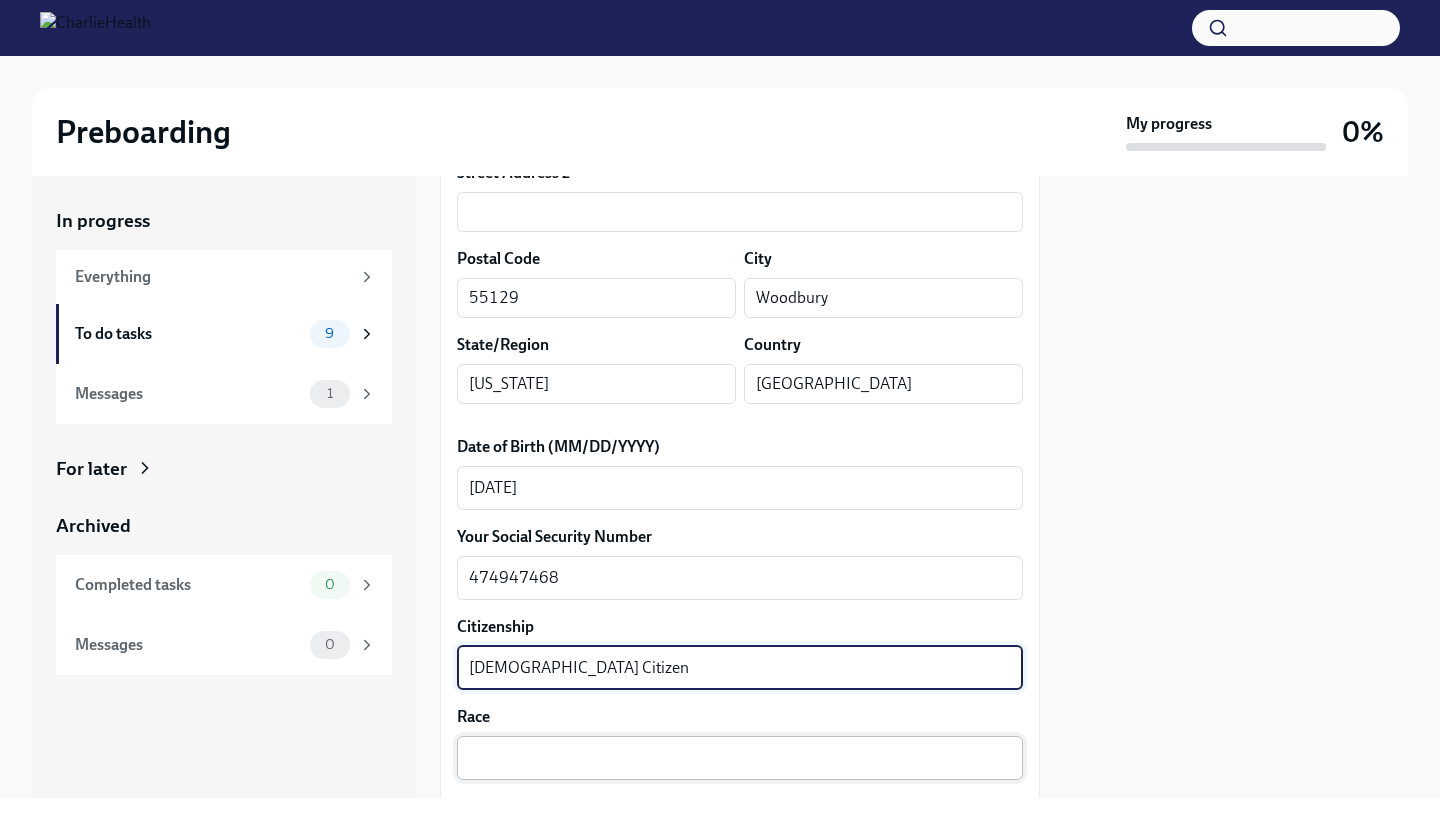 type on "[DEMOGRAPHIC_DATA] Citizen" 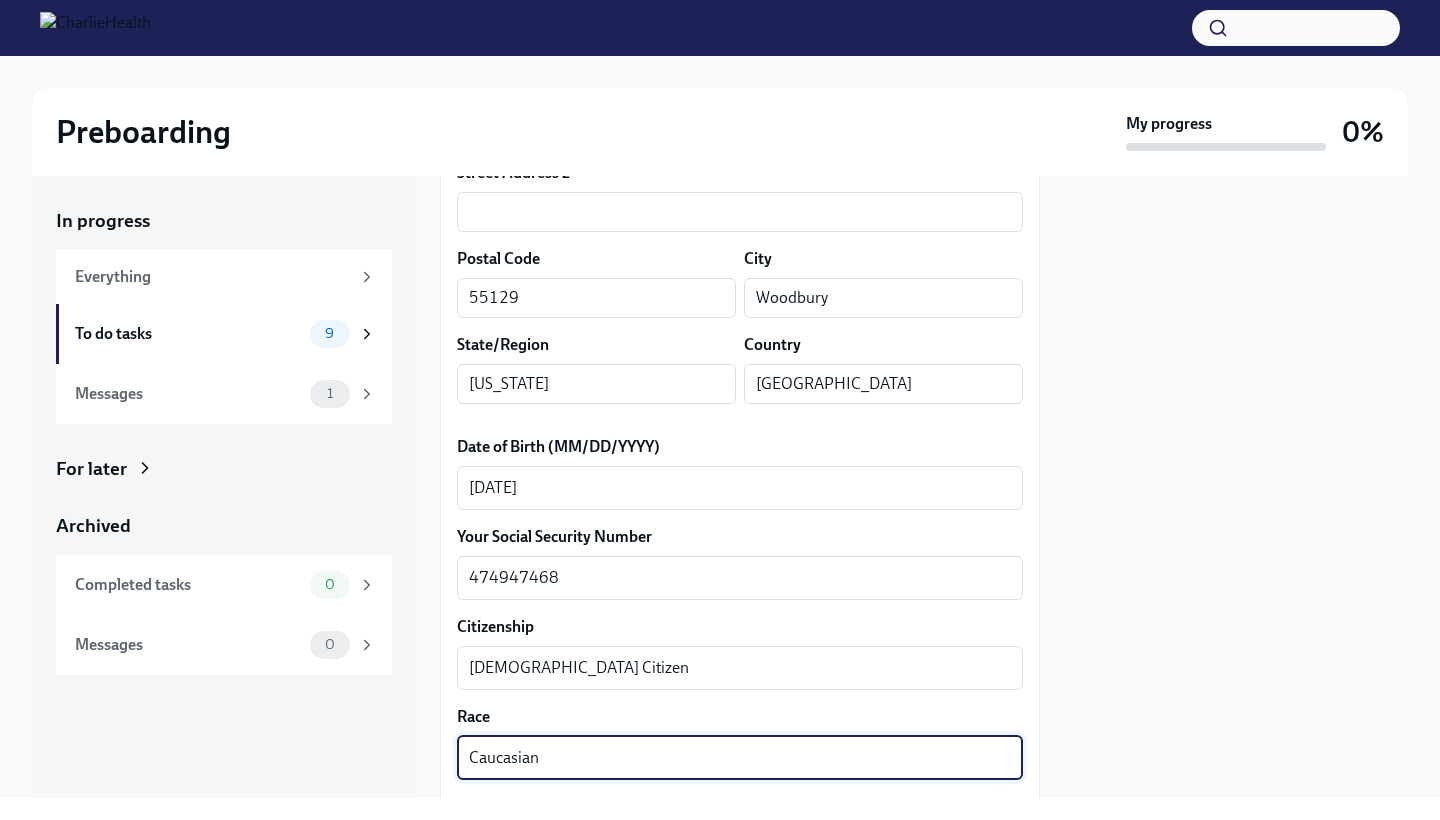 type on "Caucasian" 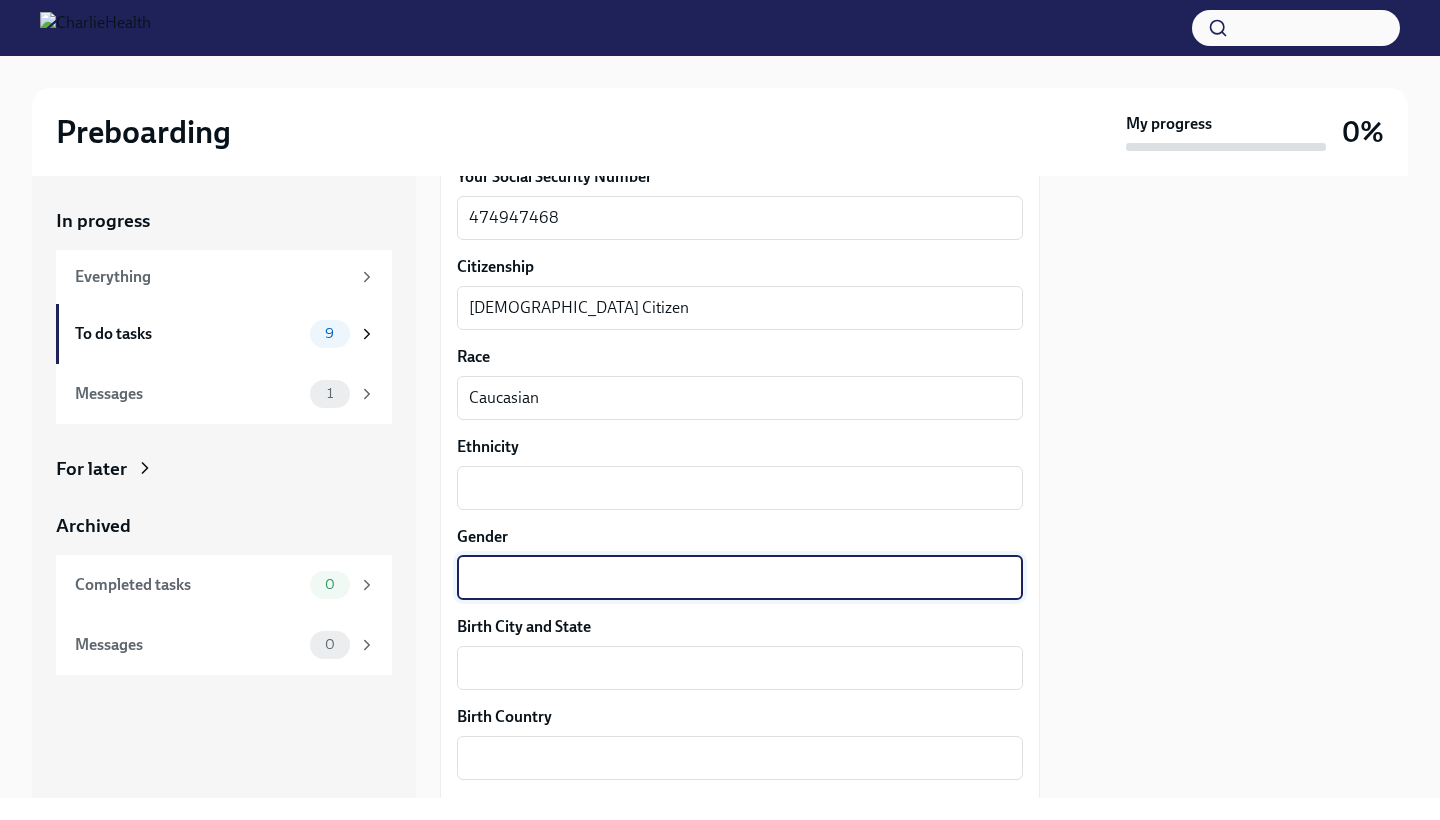 click on "Gender" at bounding box center (740, 578) 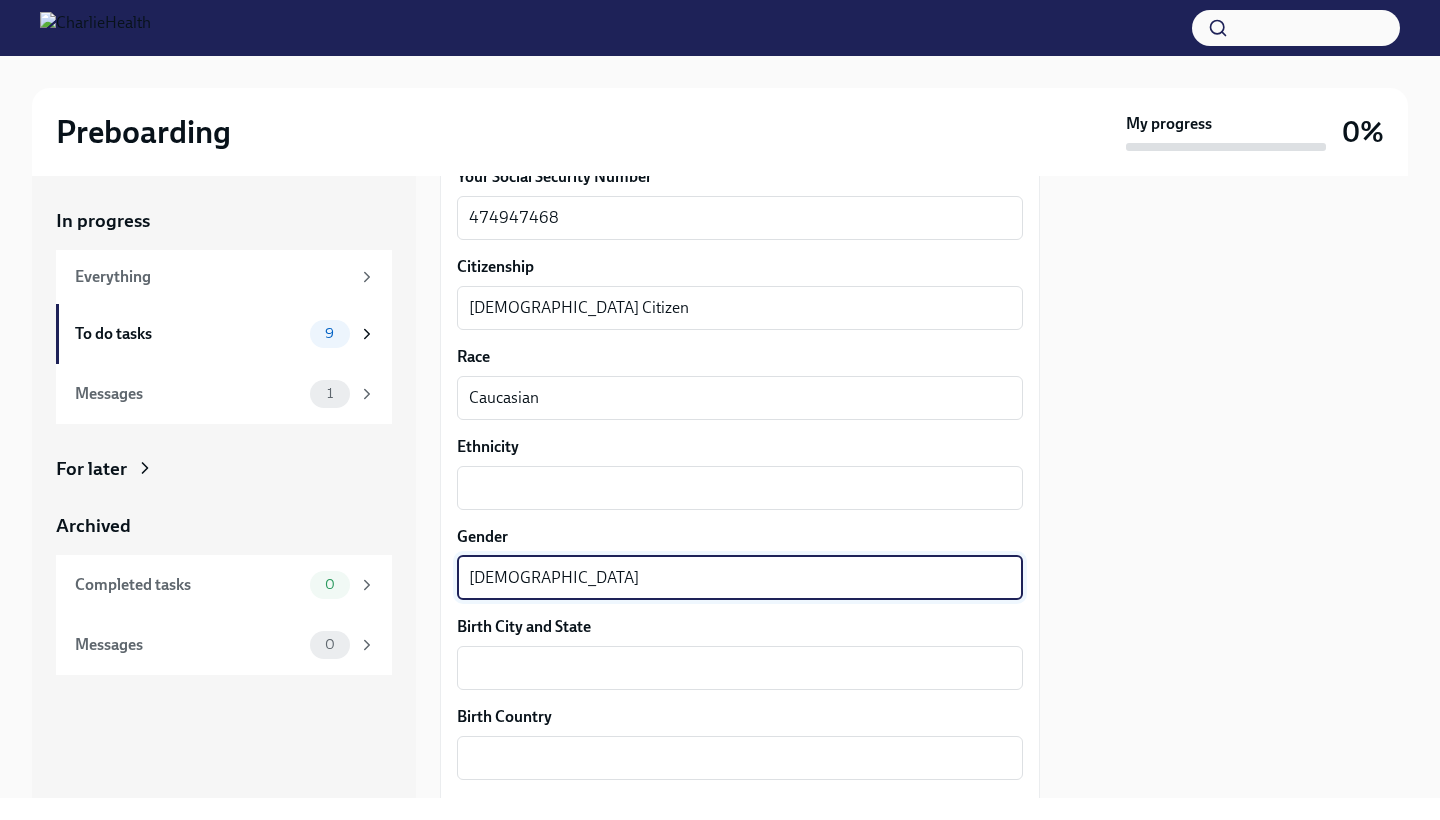 type on "[DEMOGRAPHIC_DATA]" 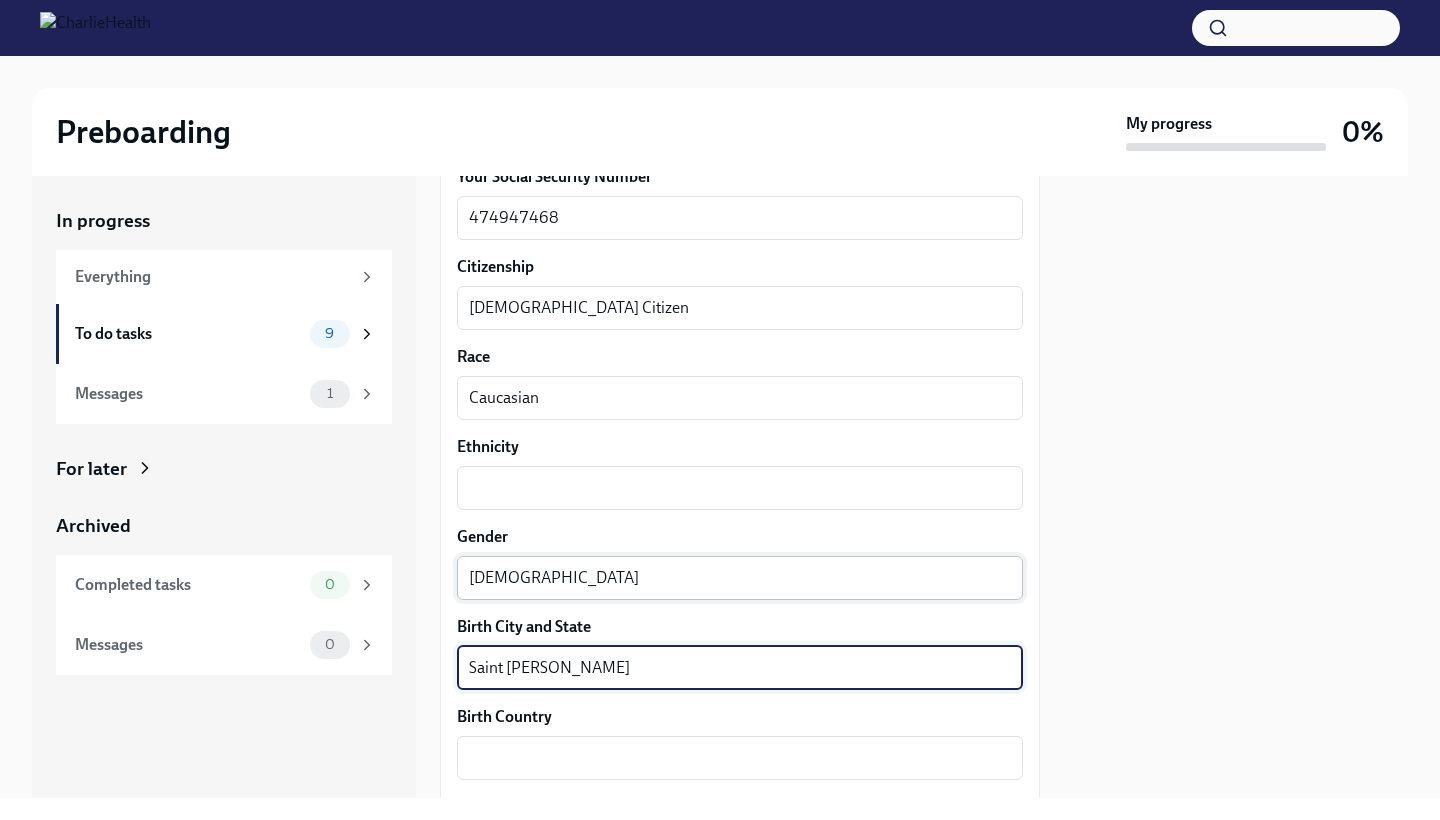 type on "Saint [PERSON_NAME]" 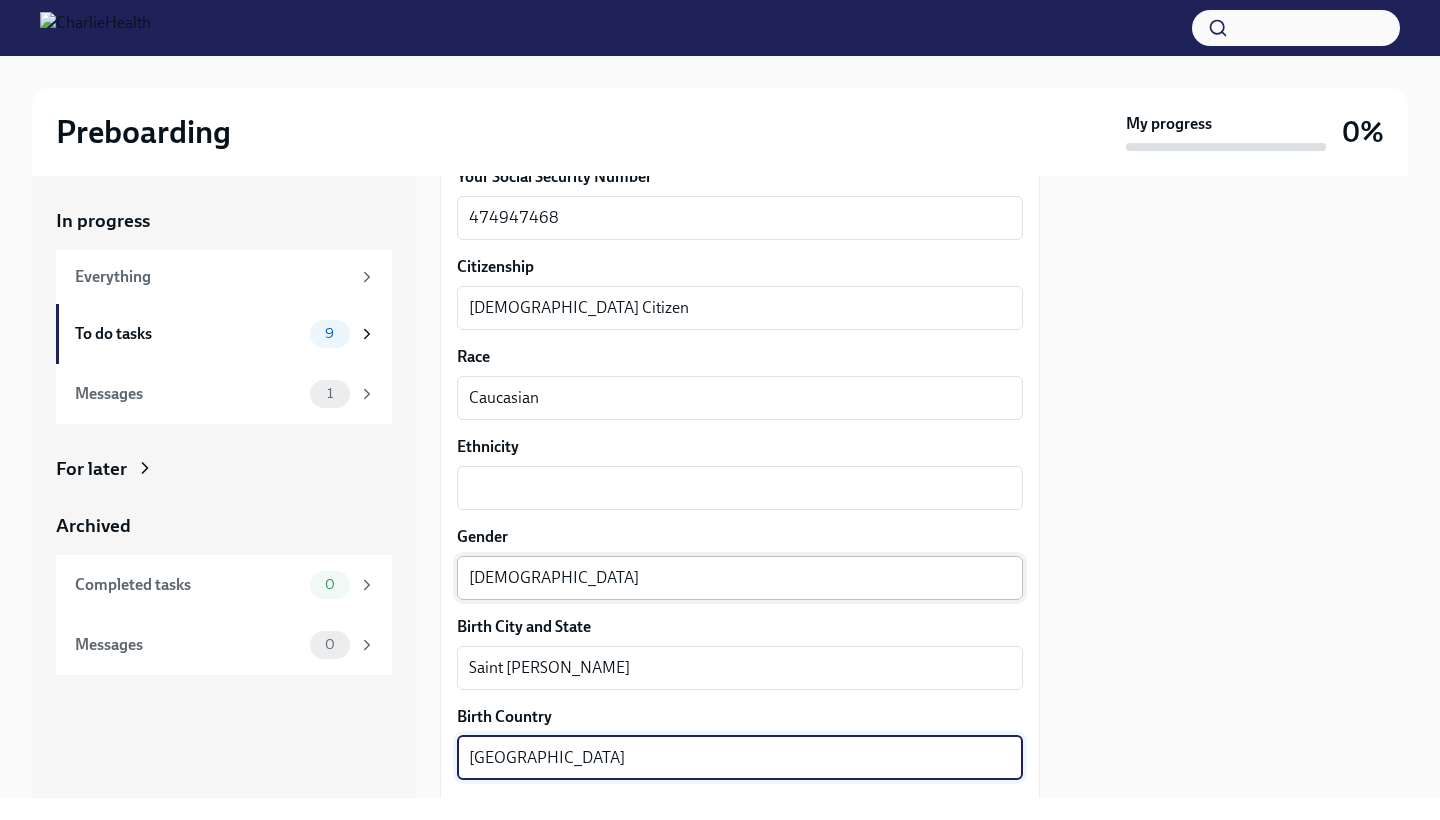 type on "[GEOGRAPHIC_DATA]" 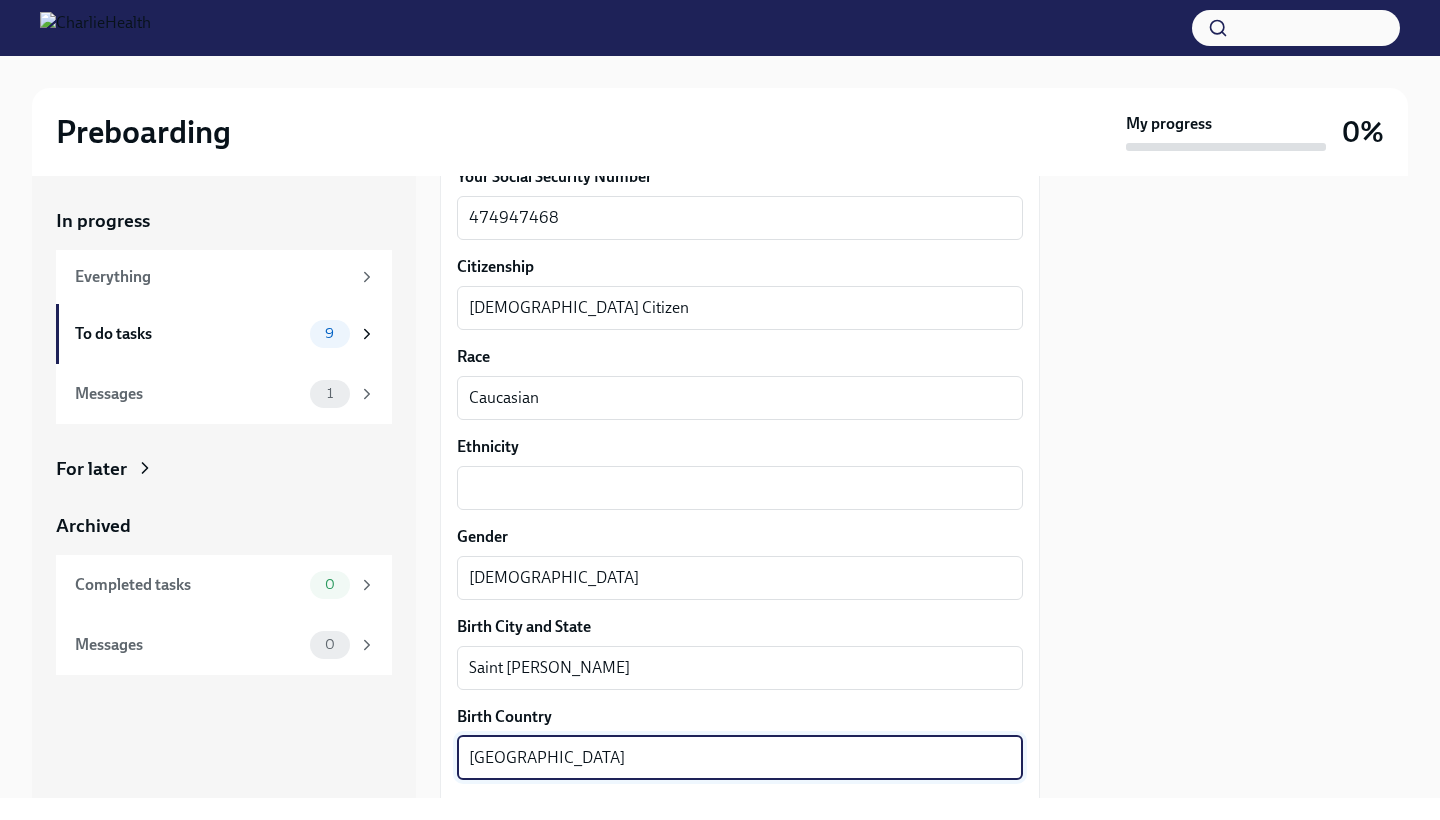 scroll, scrollTop: 1453, scrollLeft: 0, axis: vertical 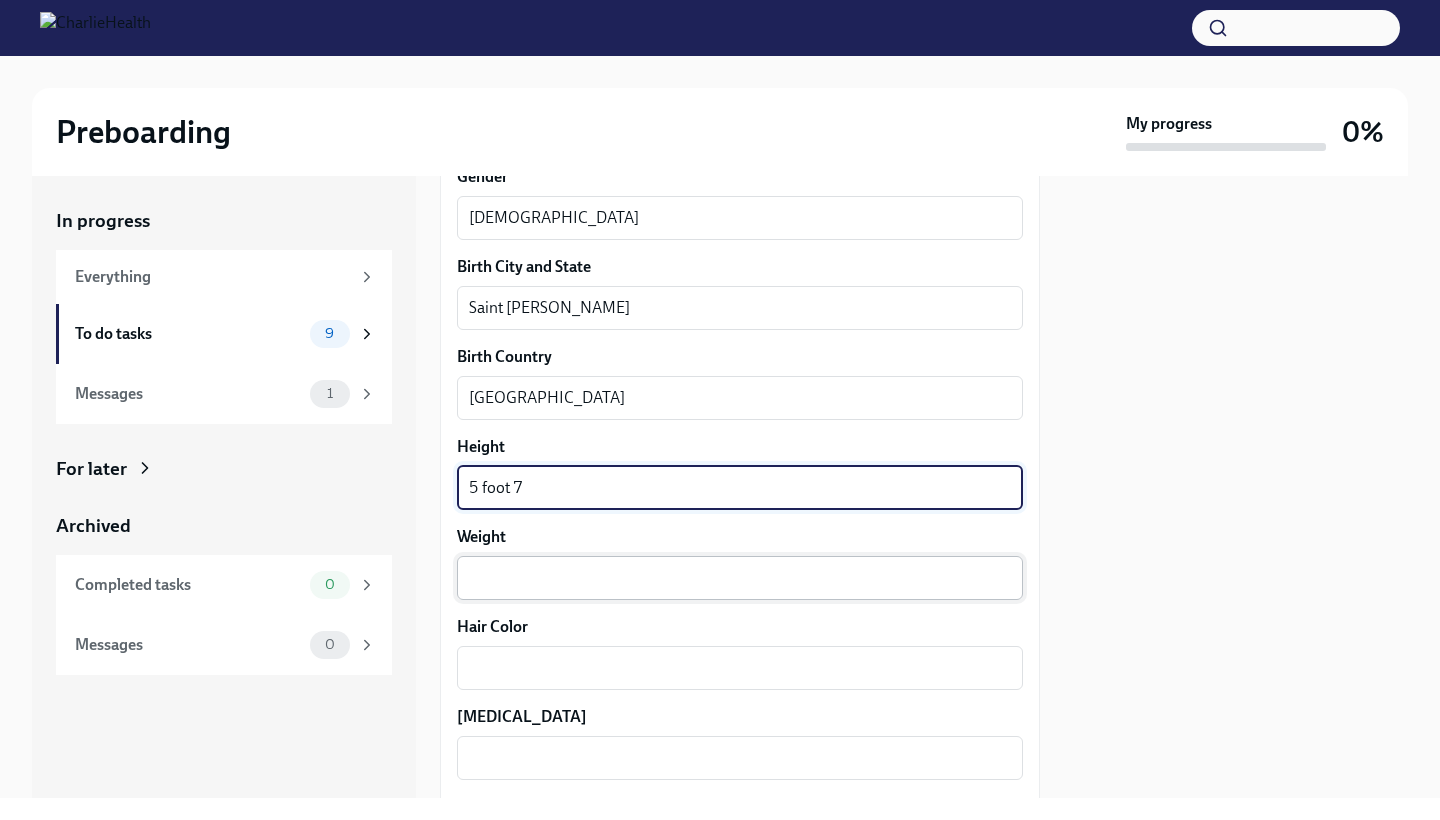 type on "5 foot 7" 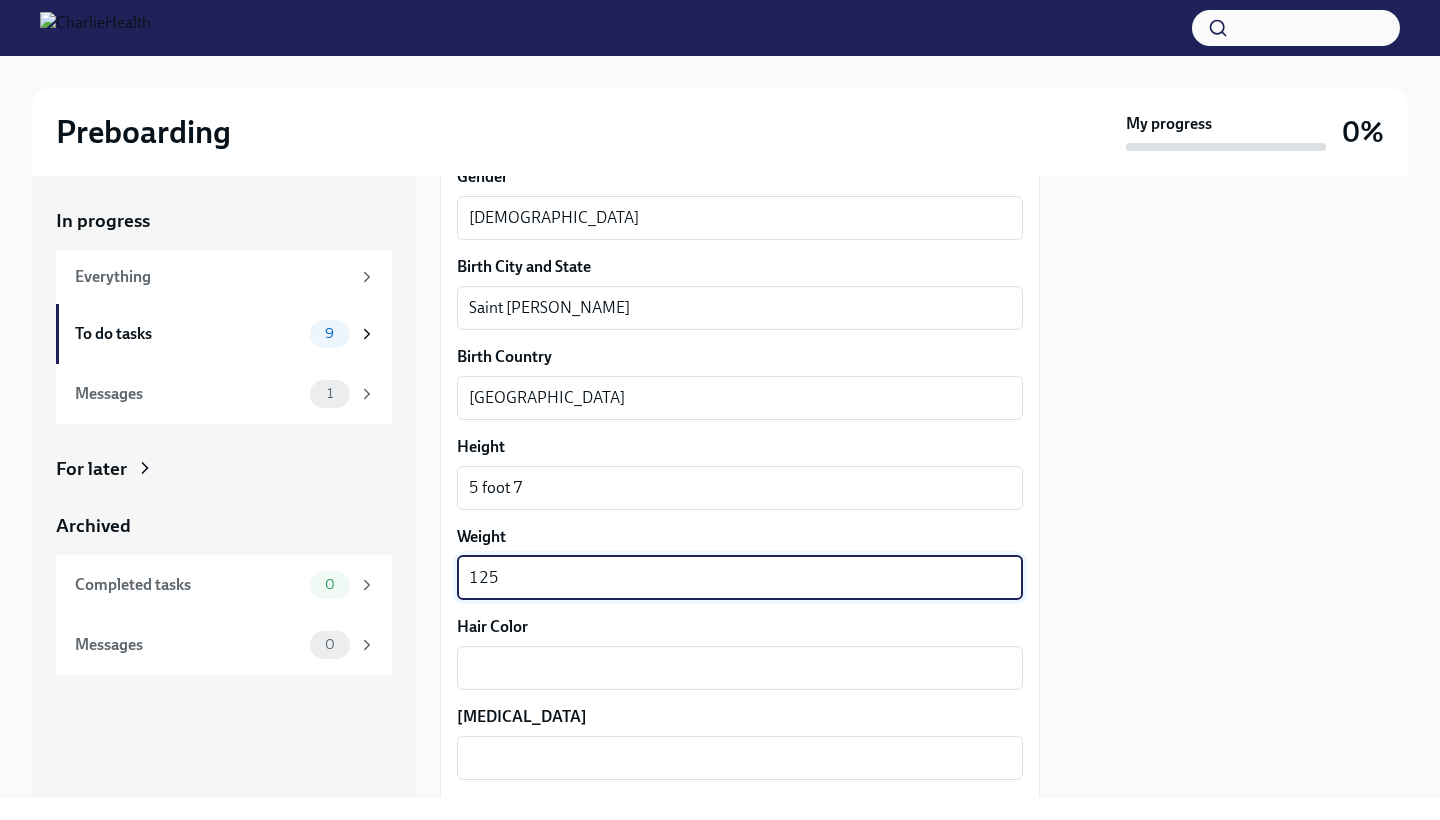 type on "125" 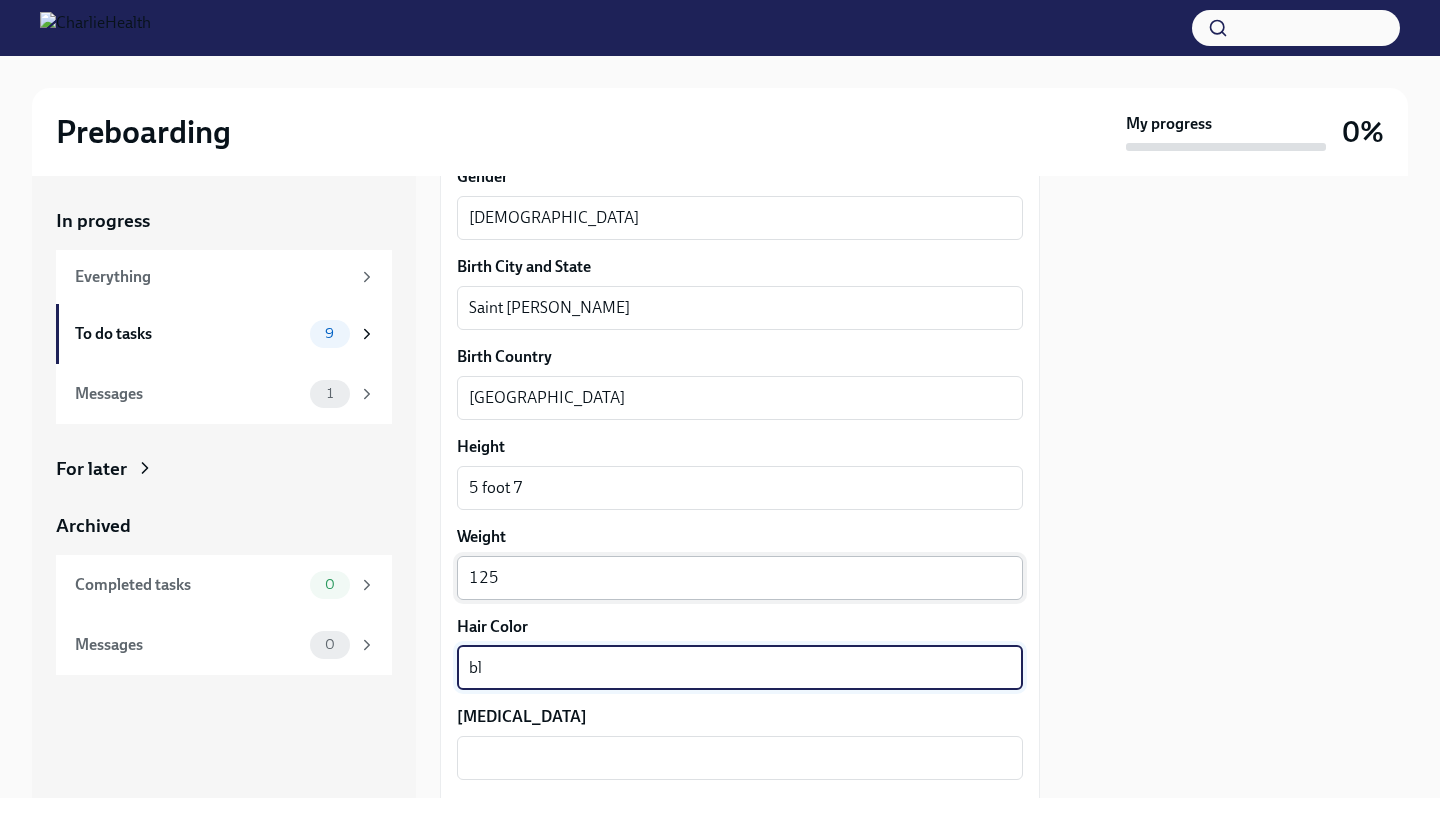 type on "b" 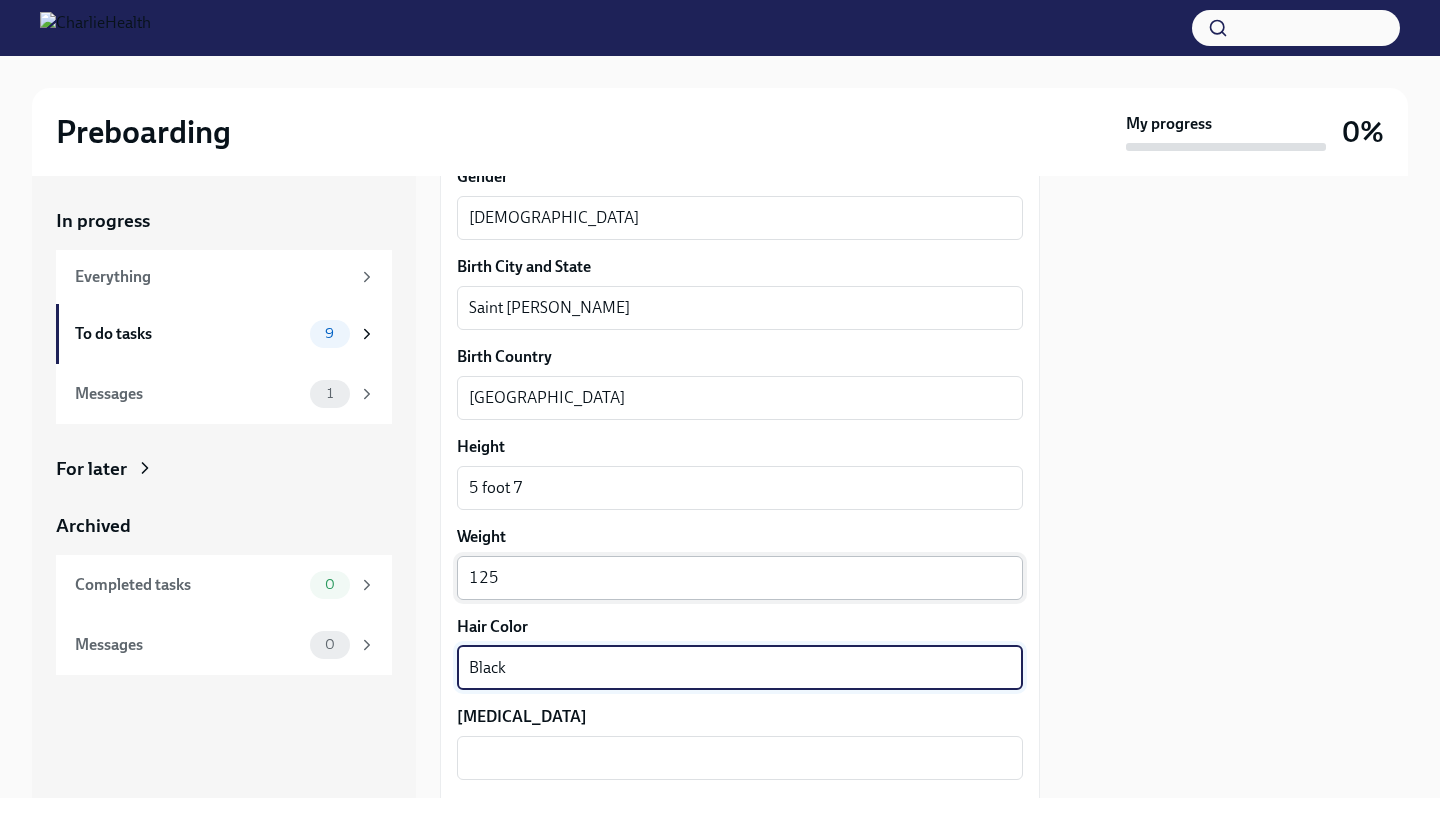 type on "Black" 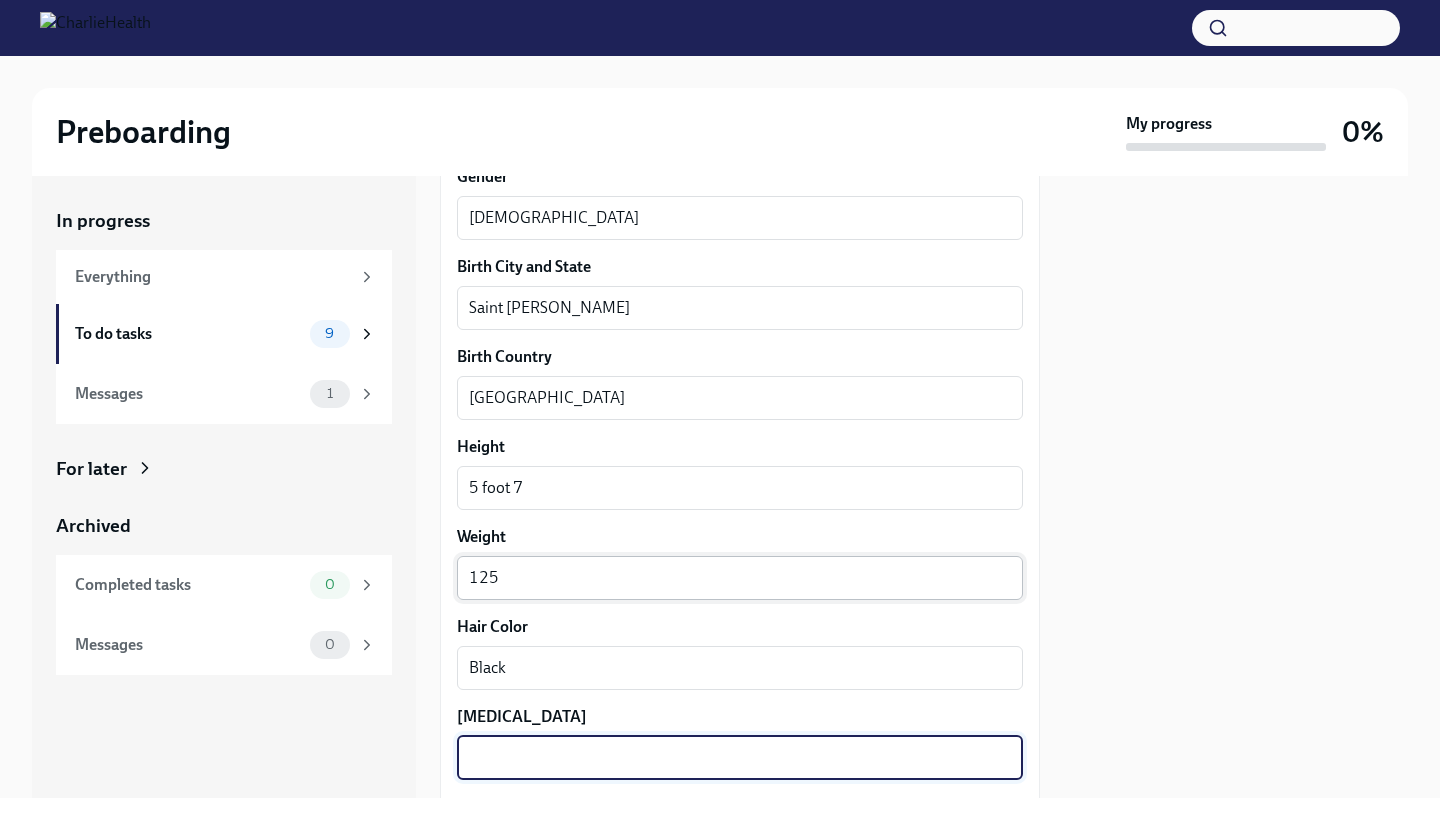 type on "g" 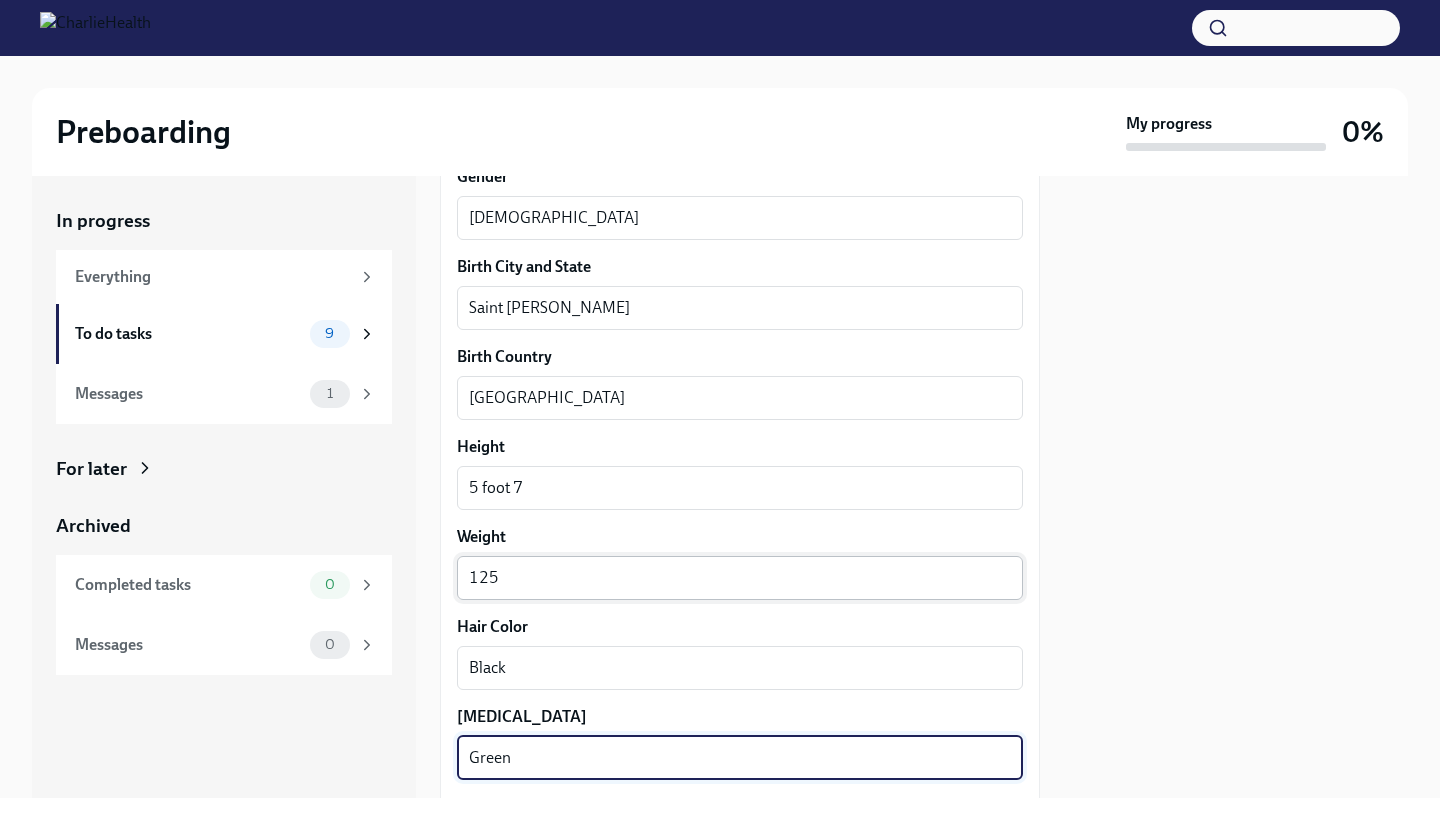 type on "Green" 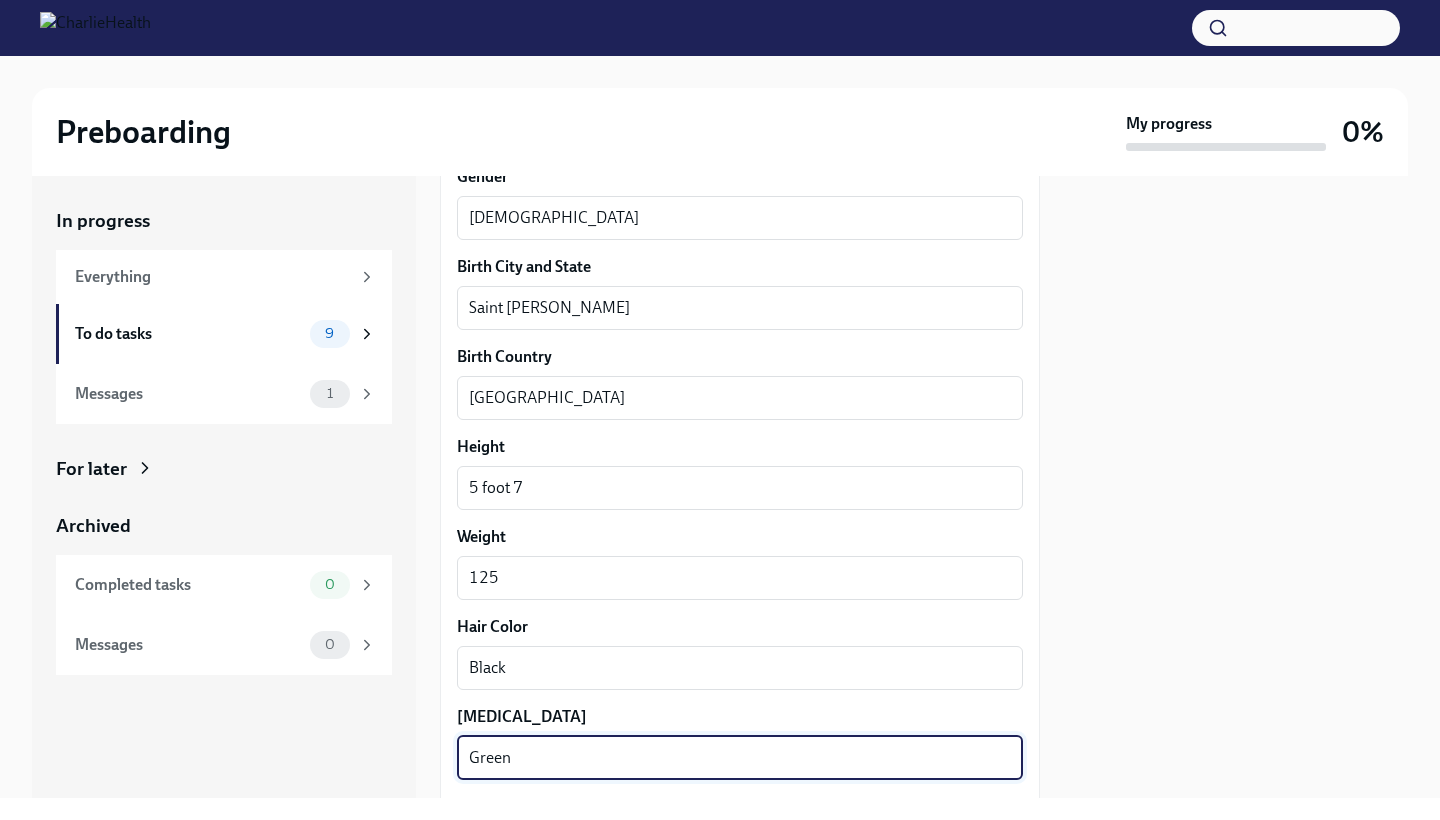scroll, scrollTop: 1813, scrollLeft: 0, axis: vertical 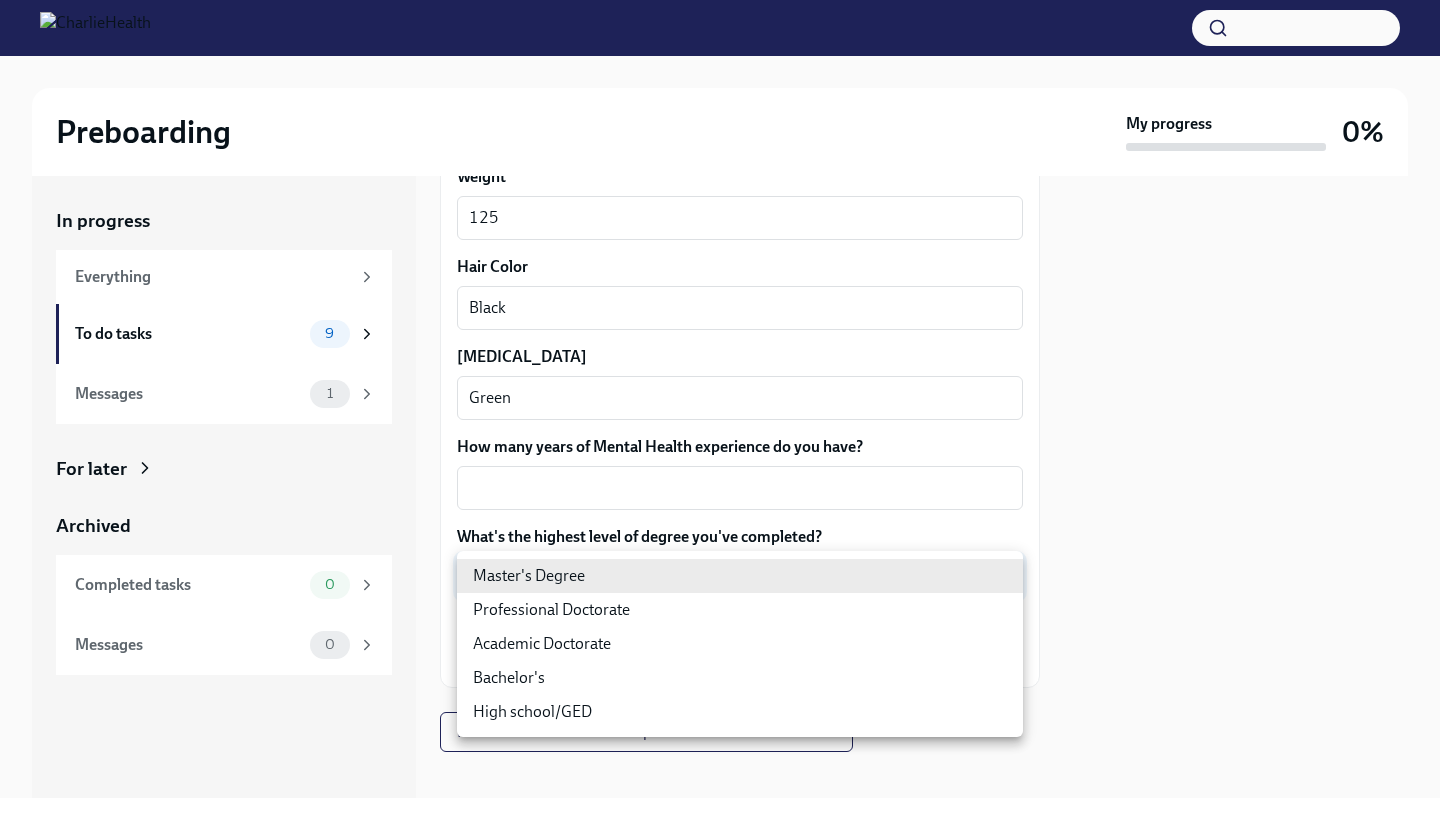 click on "Preboarding My progress 0% In progress Everything To do tasks 9 Messages 1 For later Archived Completed tasks 0 Messages 0 Fill out the onboarding form To Do Due  in a day We need some info from you to start setting you up in payroll and other systems.  Please fill out this form ASAP  Please note each field needs to be completed in order for you to submit.
Note : Please fill out this form as accurately as possible. Several states require specific demographic information that we have to input on your behalf. We understand that some of these questions feel personal to answer, and we appreciate your understanding that this is required for compliance clearance. About you Your preferred first name [PERSON_NAME] ​ Your legal last name [PERSON_NAME] x ​ Please provide any previous names/ aliases-put None if N/A n/a x ​ Street Address [STREET_ADDRESS][GEOGRAPHIC_DATA] Address 2 ​ Postal Code [GEOGRAPHIC_DATA] ​ State/Region [US_STATE] ​ Country [DEMOGRAPHIC_DATA] ​ Date of Birth (MM/DD/YYYY) x ​ x" at bounding box center (720, 410) 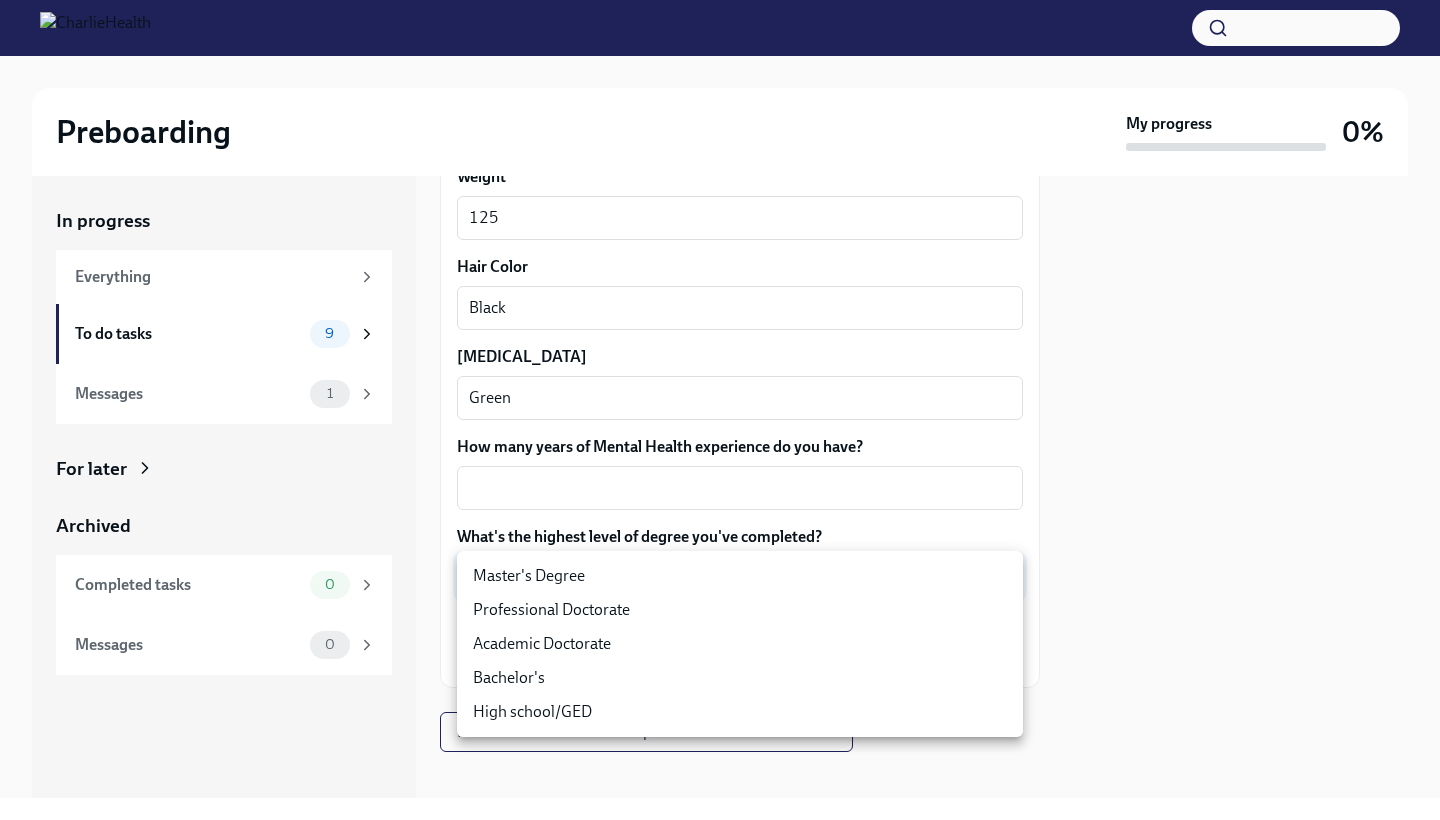click on "Master's Degree" at bounding box center [740, 576] 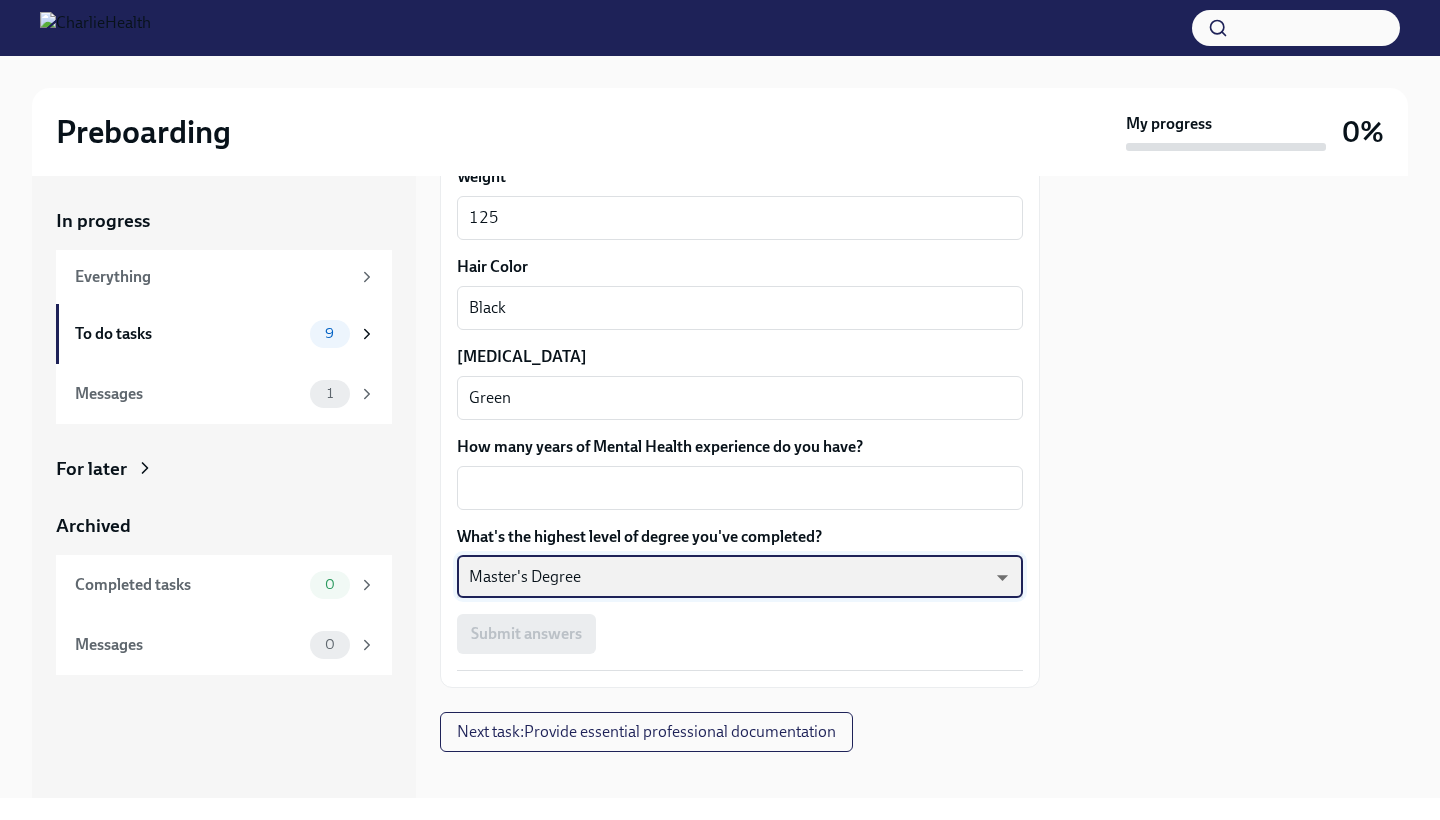 type on "2vBr-ghkD" 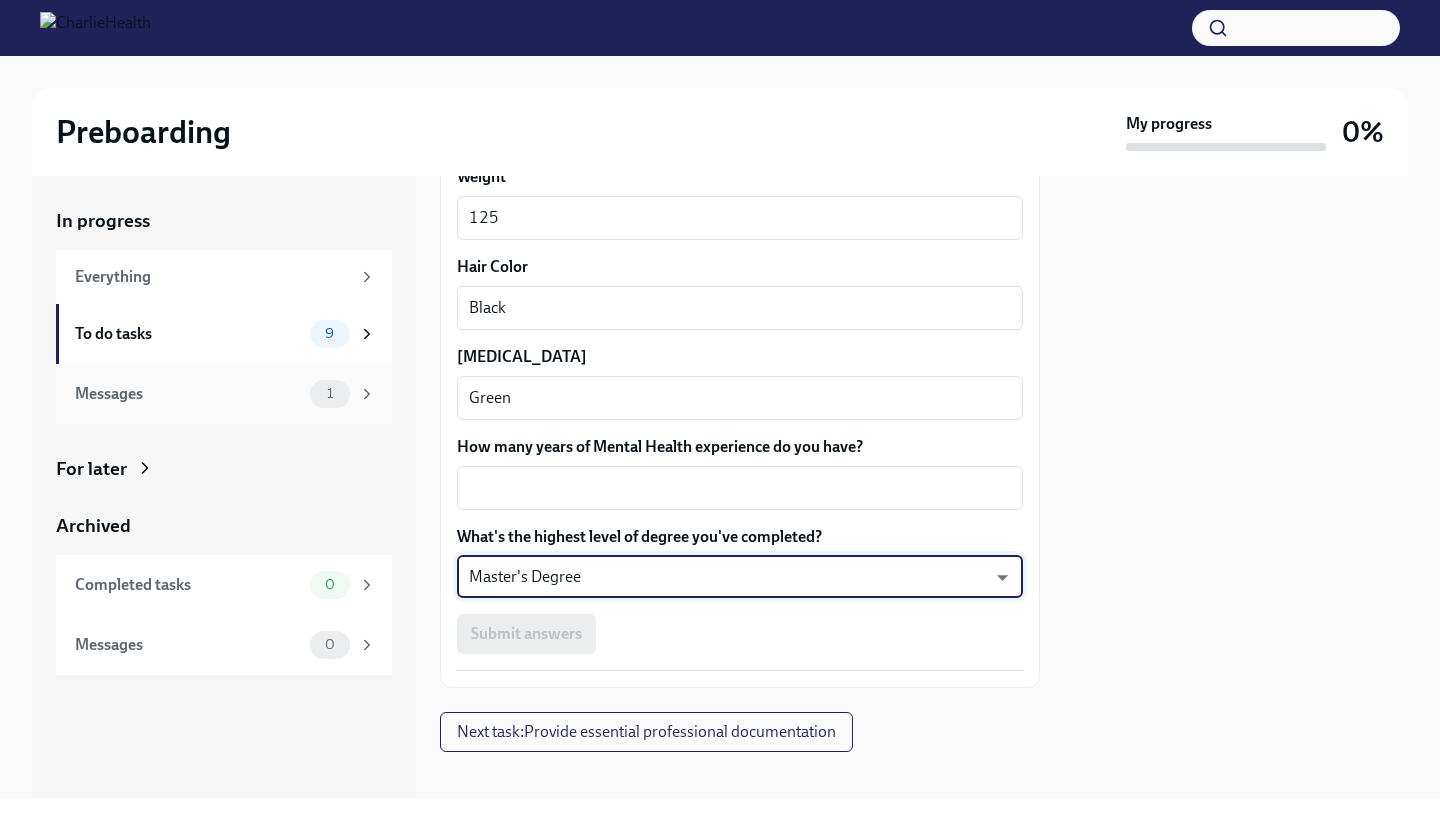 click on "Messages" at bounding box center [188, 394] 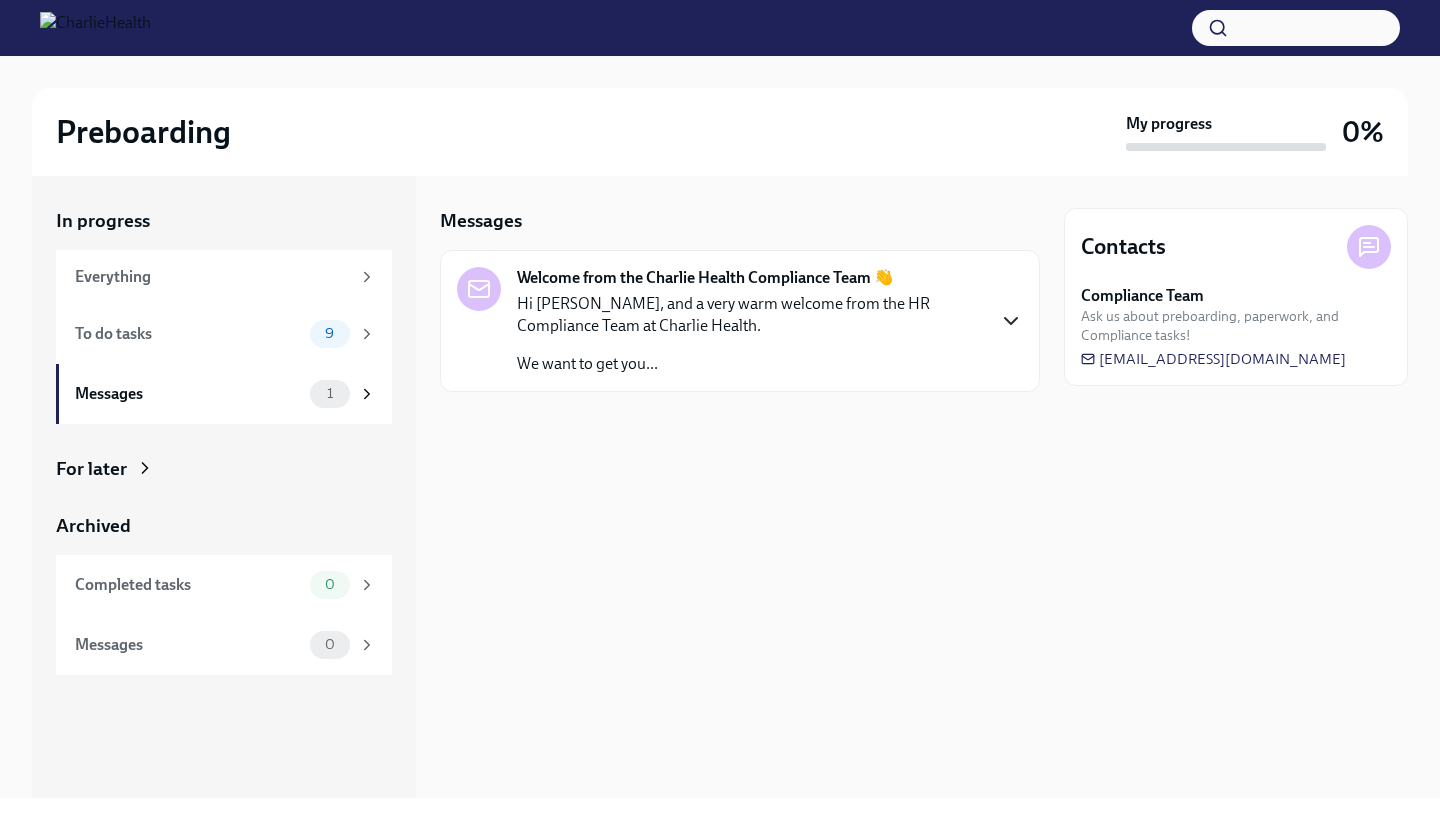 click 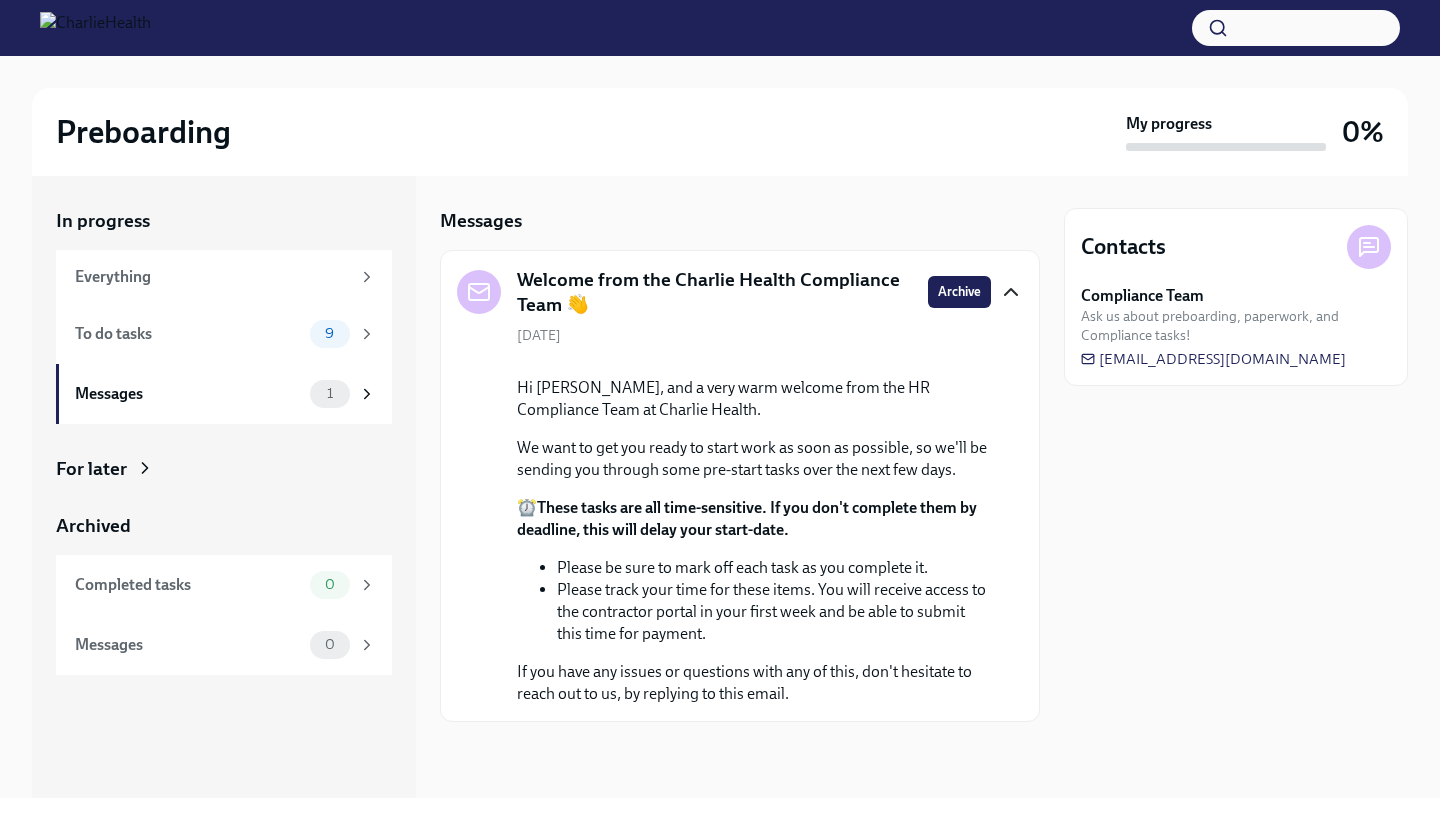 type 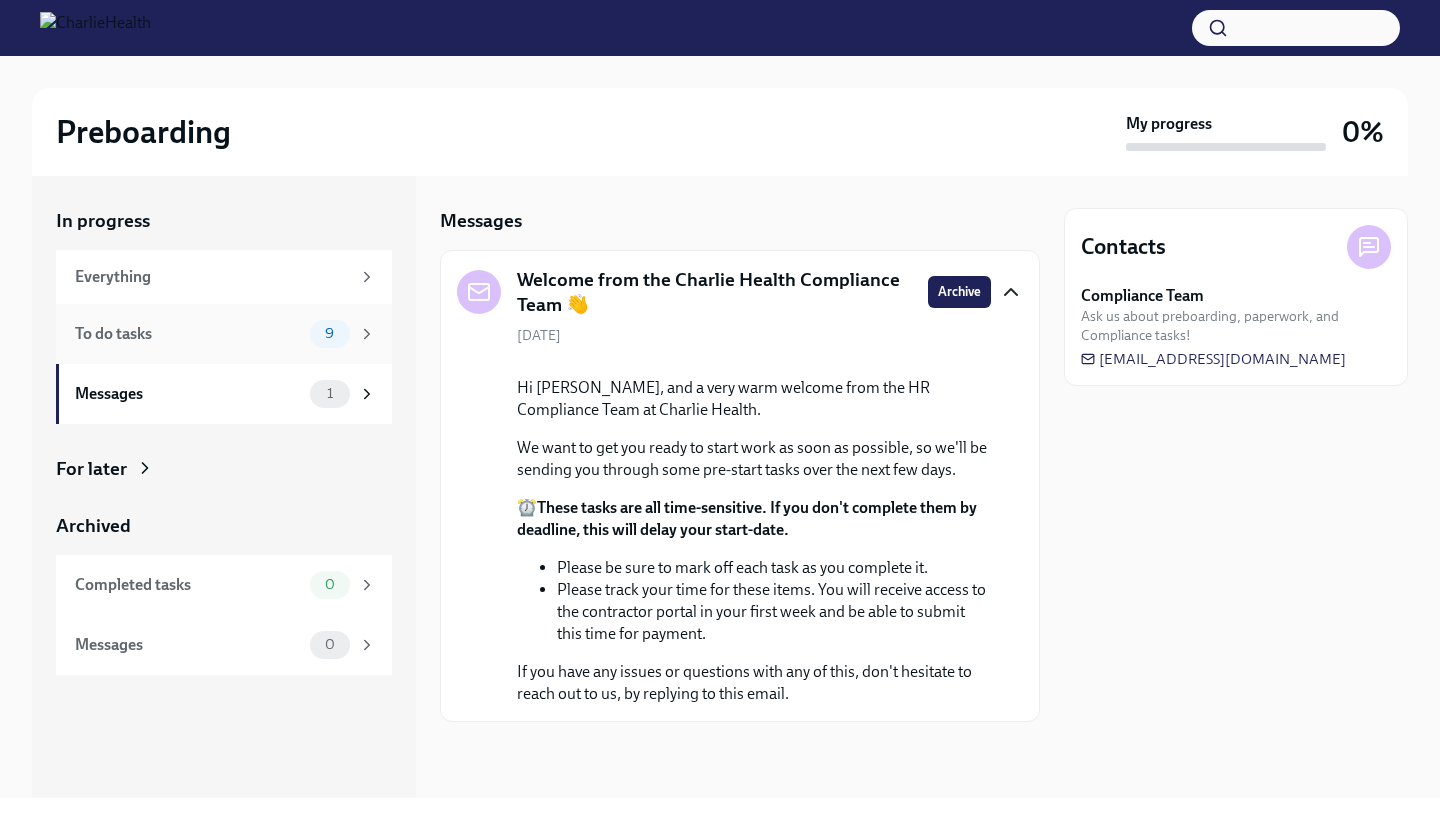 click on "To do tasks" at bounding box center [188, 334] 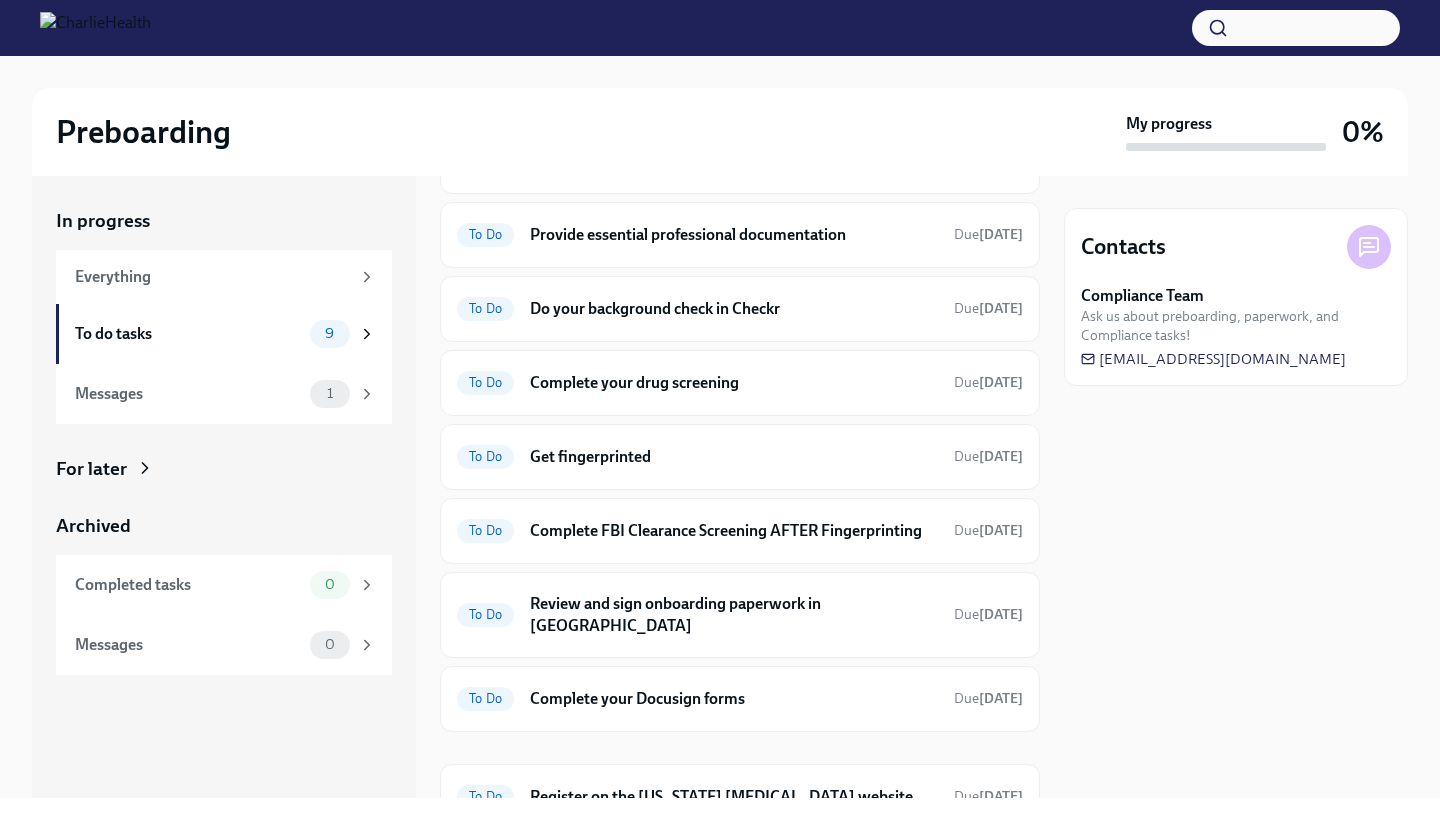 click on "Contacts Compliance Team Ask us about preboarding, paperwork, and Compliance tasks! [EMAIL_ADDRESS][DOMAIN_NAME]" at bounding box center (1236, 487) 